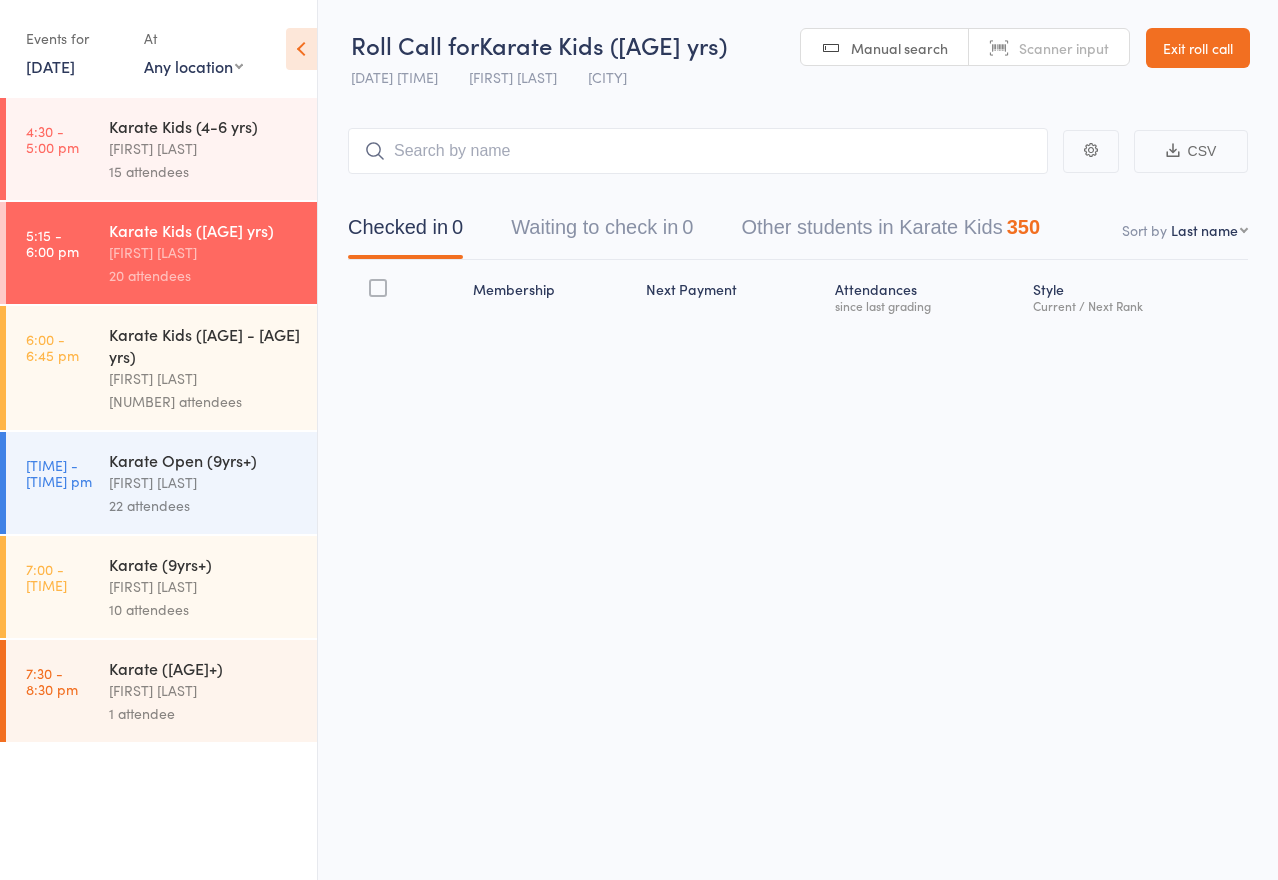 scroll, scrollTop: 0, scrollLeft: 0, axis: both 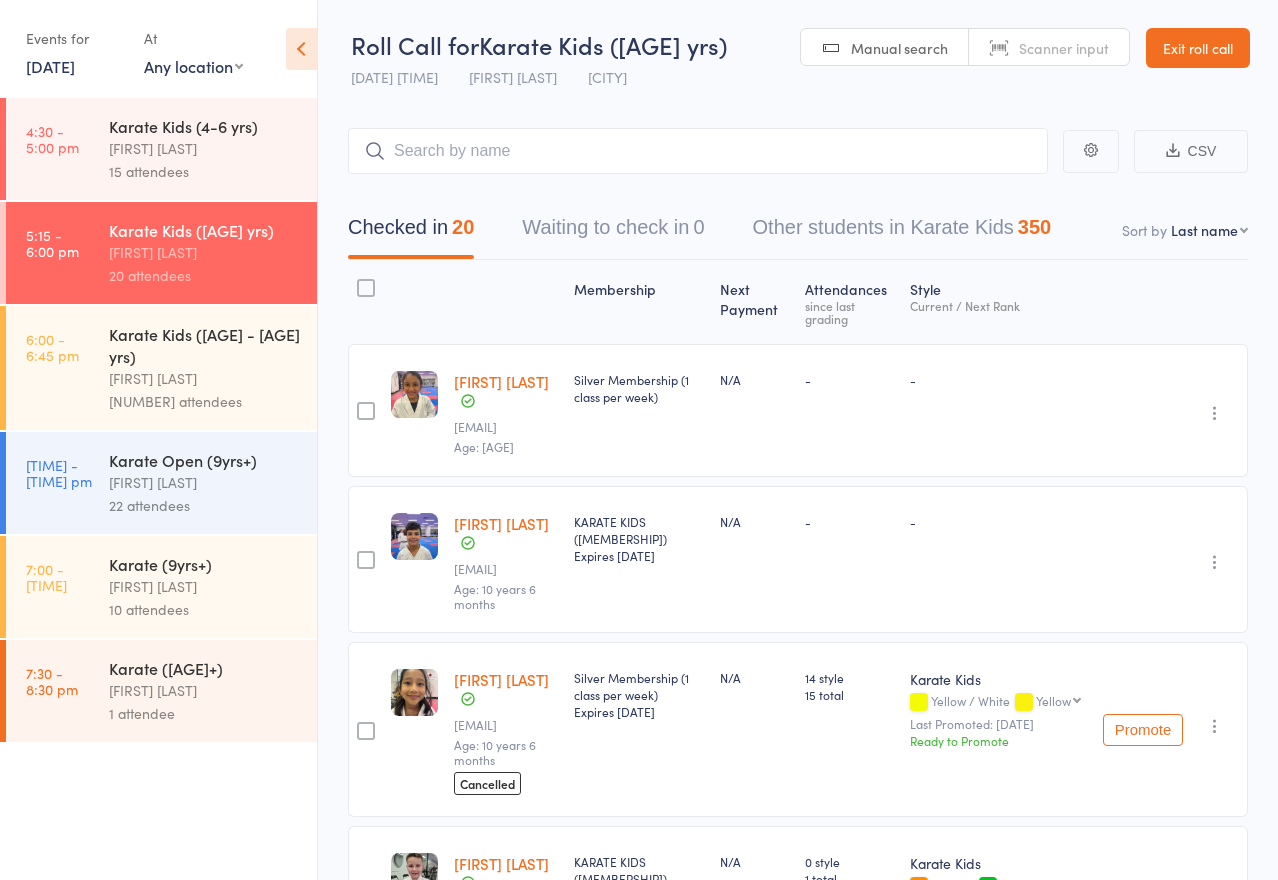 click on "Exit roll call" at bounding box center (1198, 48) 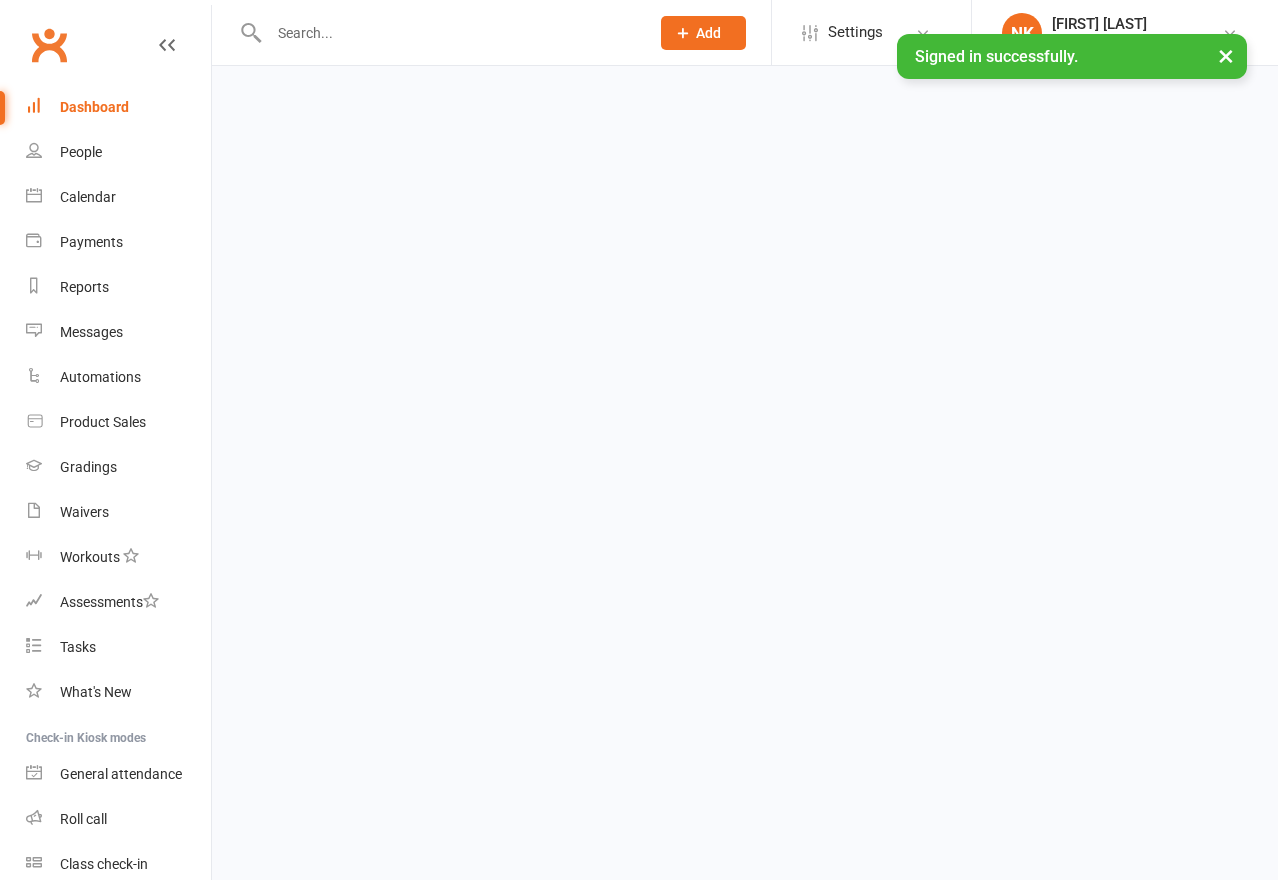 scroll, scrollTop: 0, scrollLeft: 0, axis: both 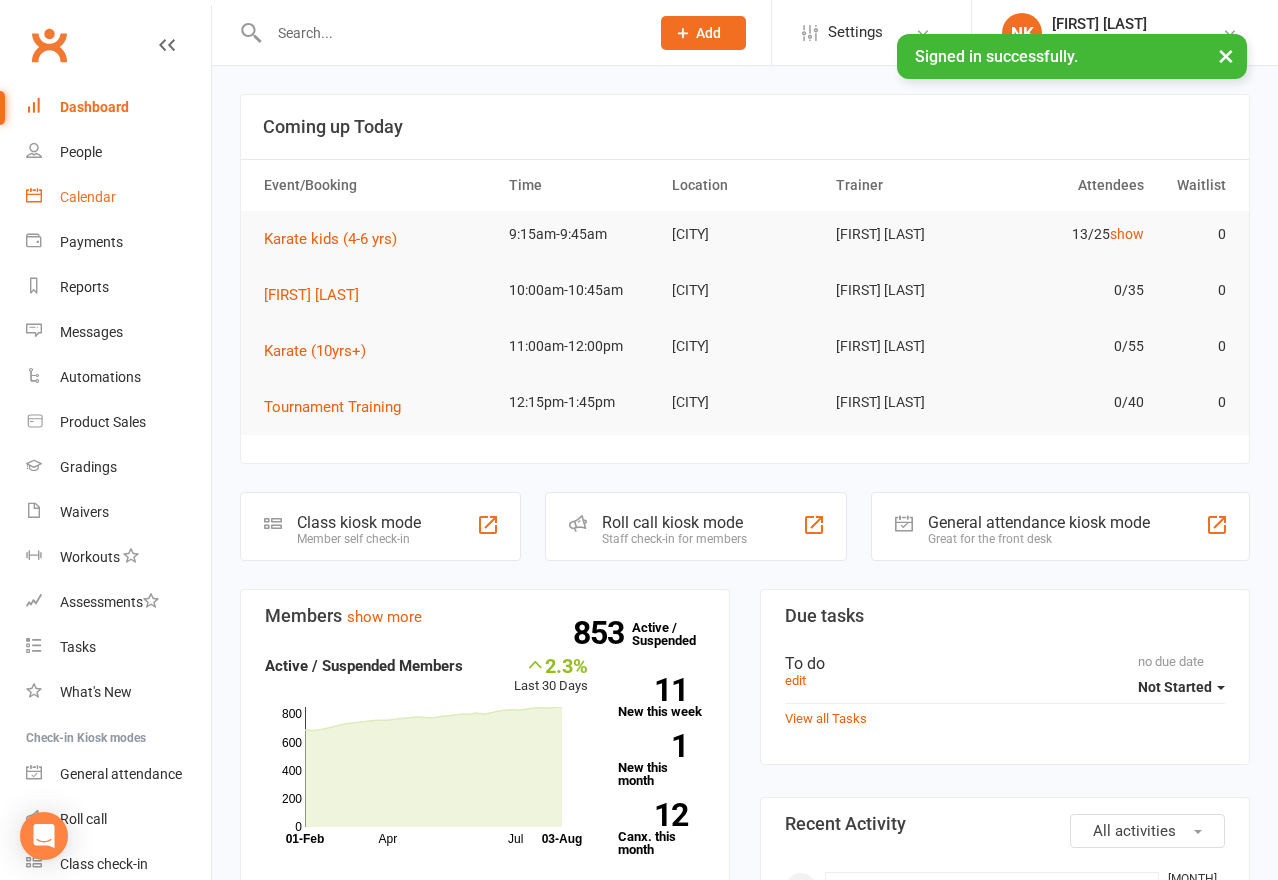click on "Calendar" at bounding box center (118, 197) 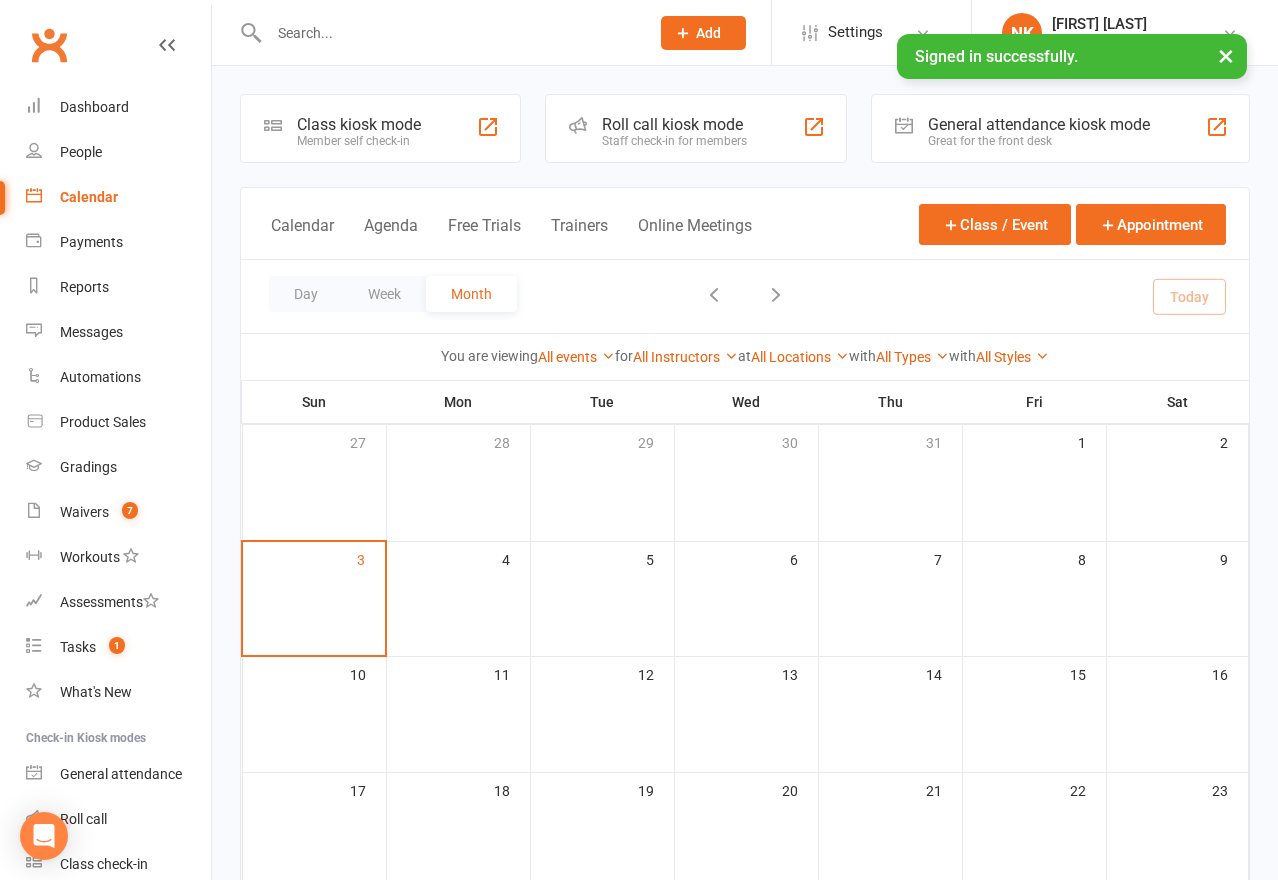 scroll, scrollTop: 0, scrollLeft: 0, axis: both 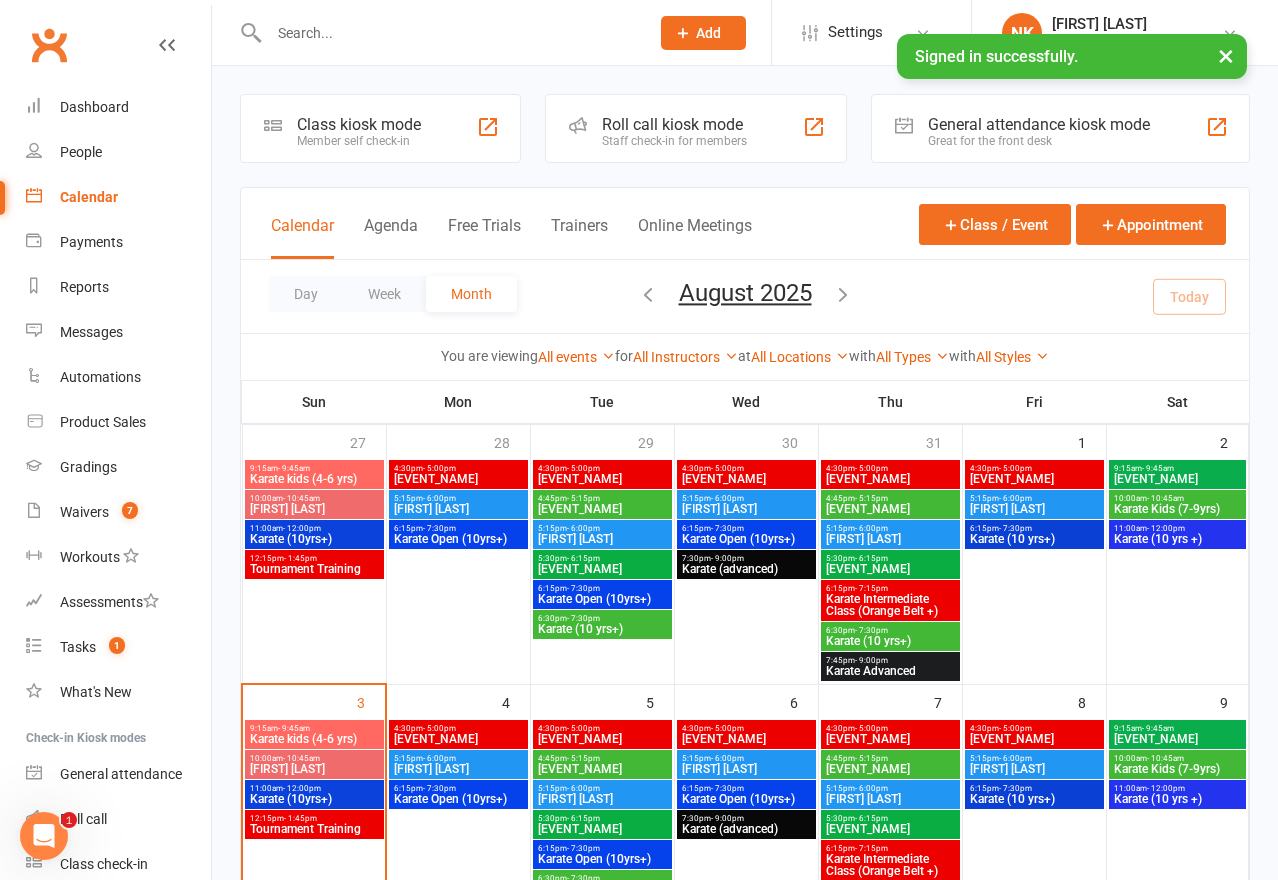 click on "Roll call kiosk mode" at bounding box center (674, 124) 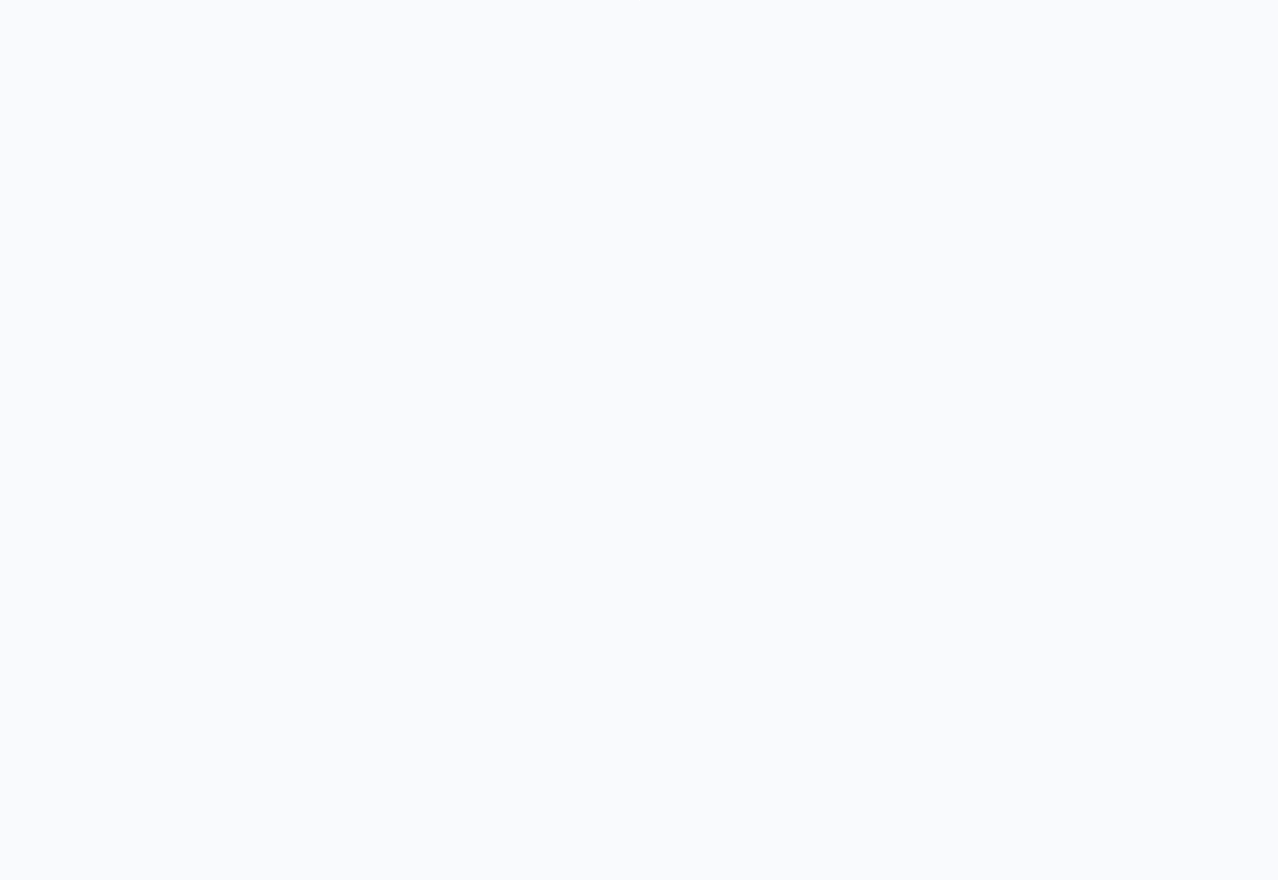 scroll, scrollTop: 0, scrollLeft: 0, axis: both 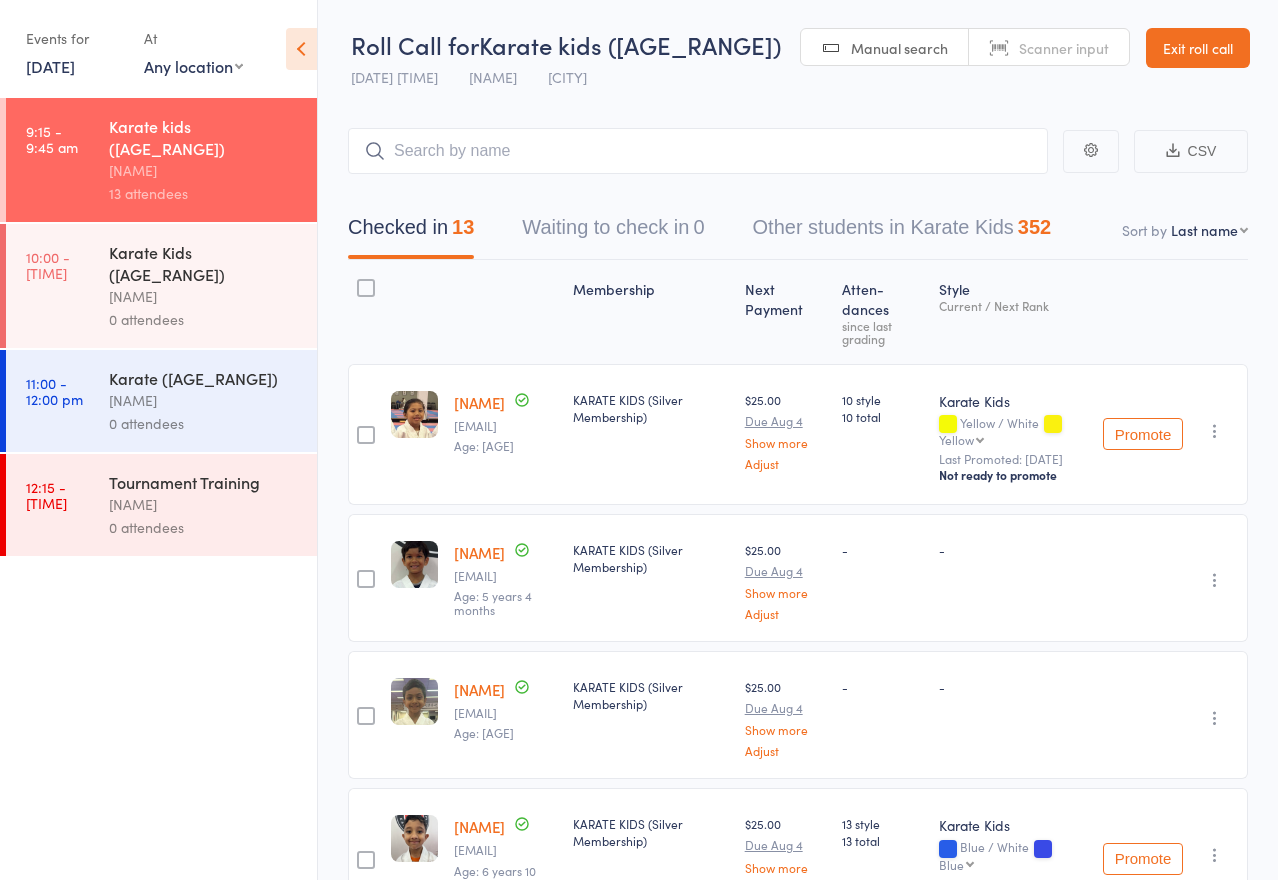 click at bounding box center (505, 312) 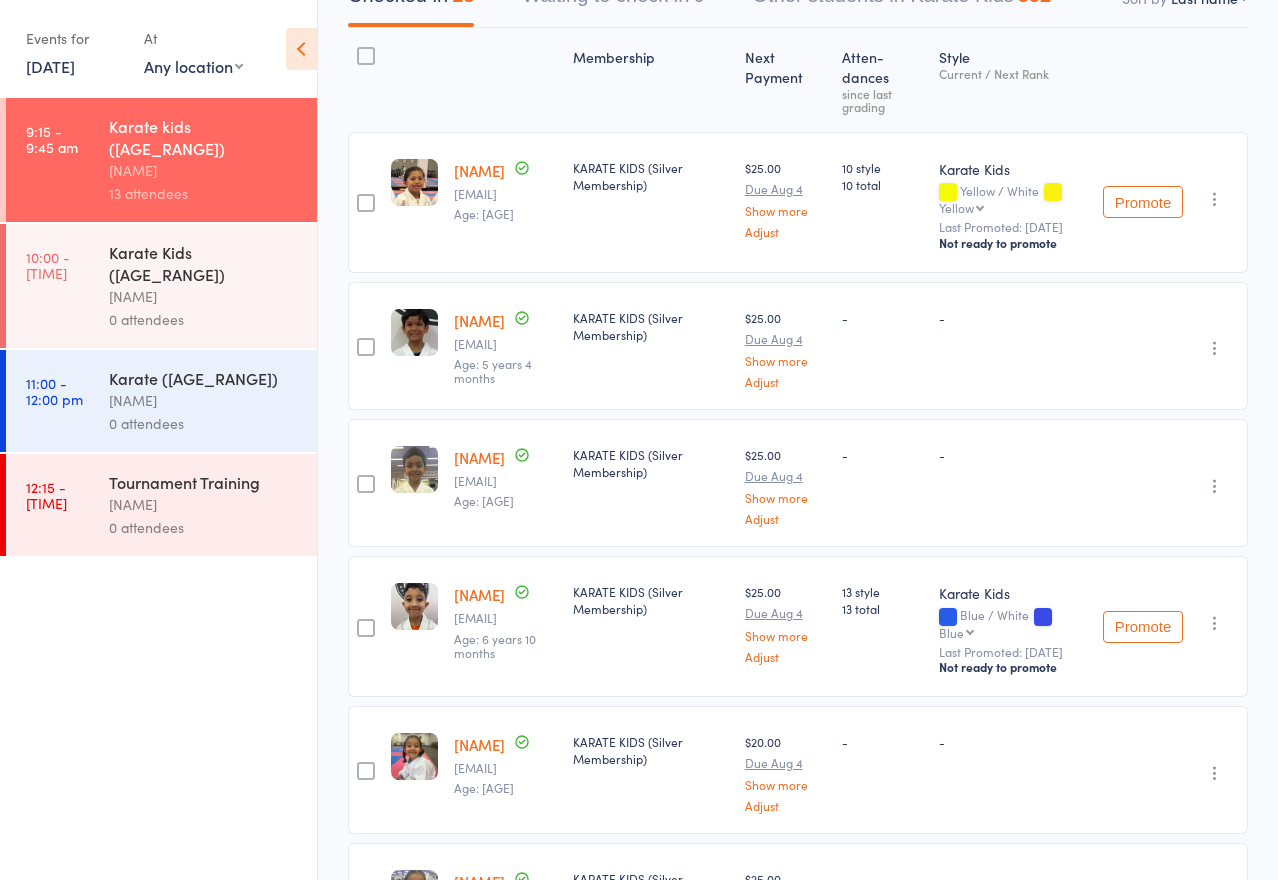 scroll, scrollTop: 233, scrollLeft: 0, axis: vertical 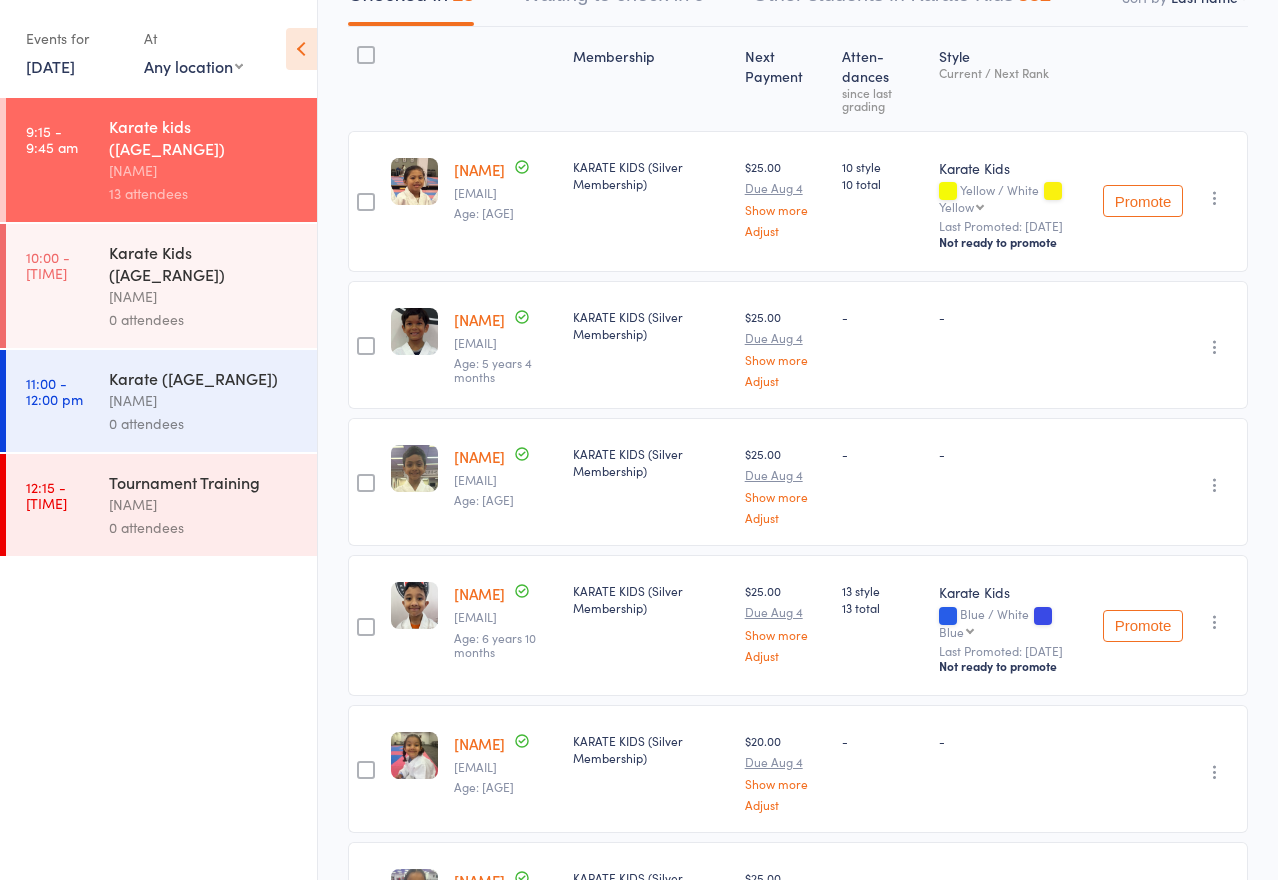 click on "Leo D'Cruz" at bounding box center (479, 319) 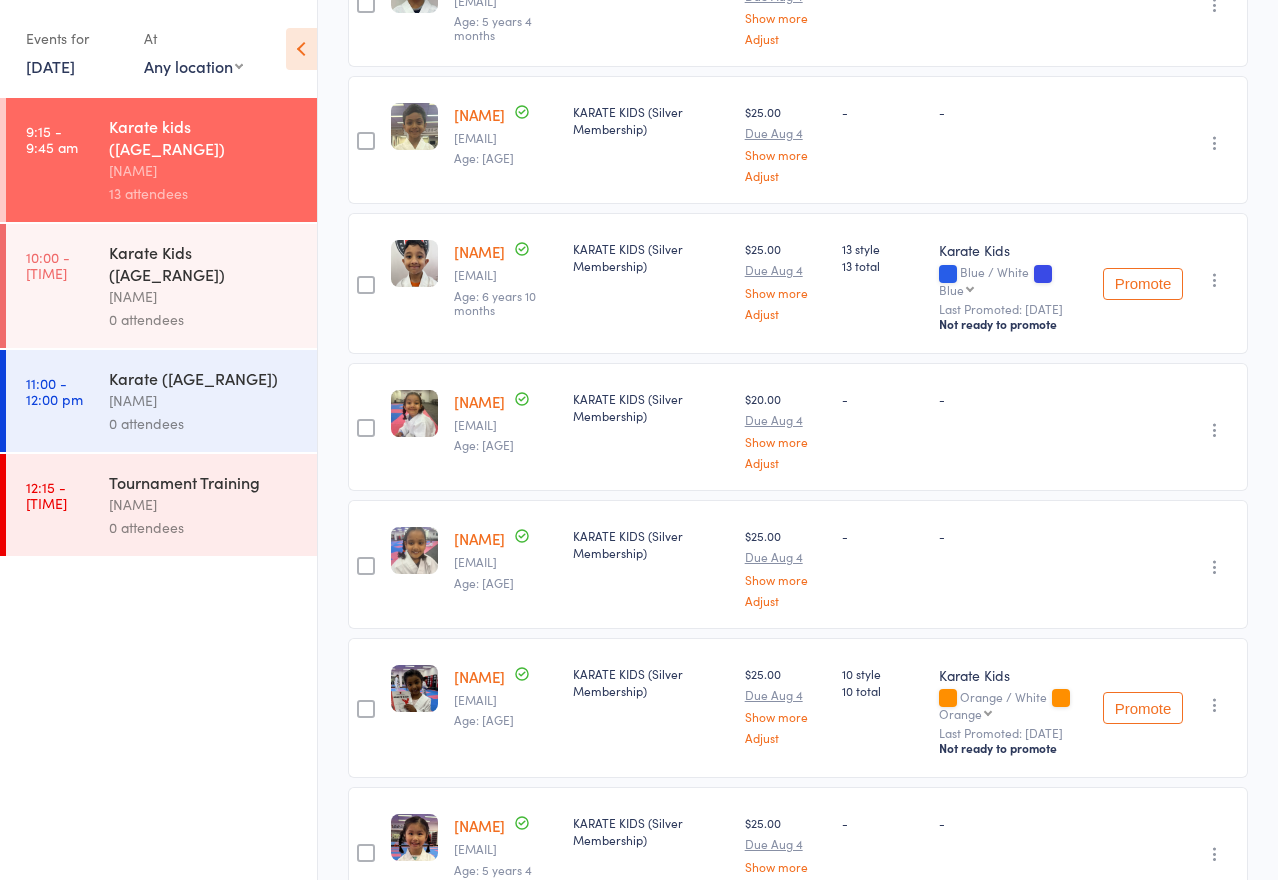 scroll, scrollTop: 597, scrollLeft: 0, axis: vertical 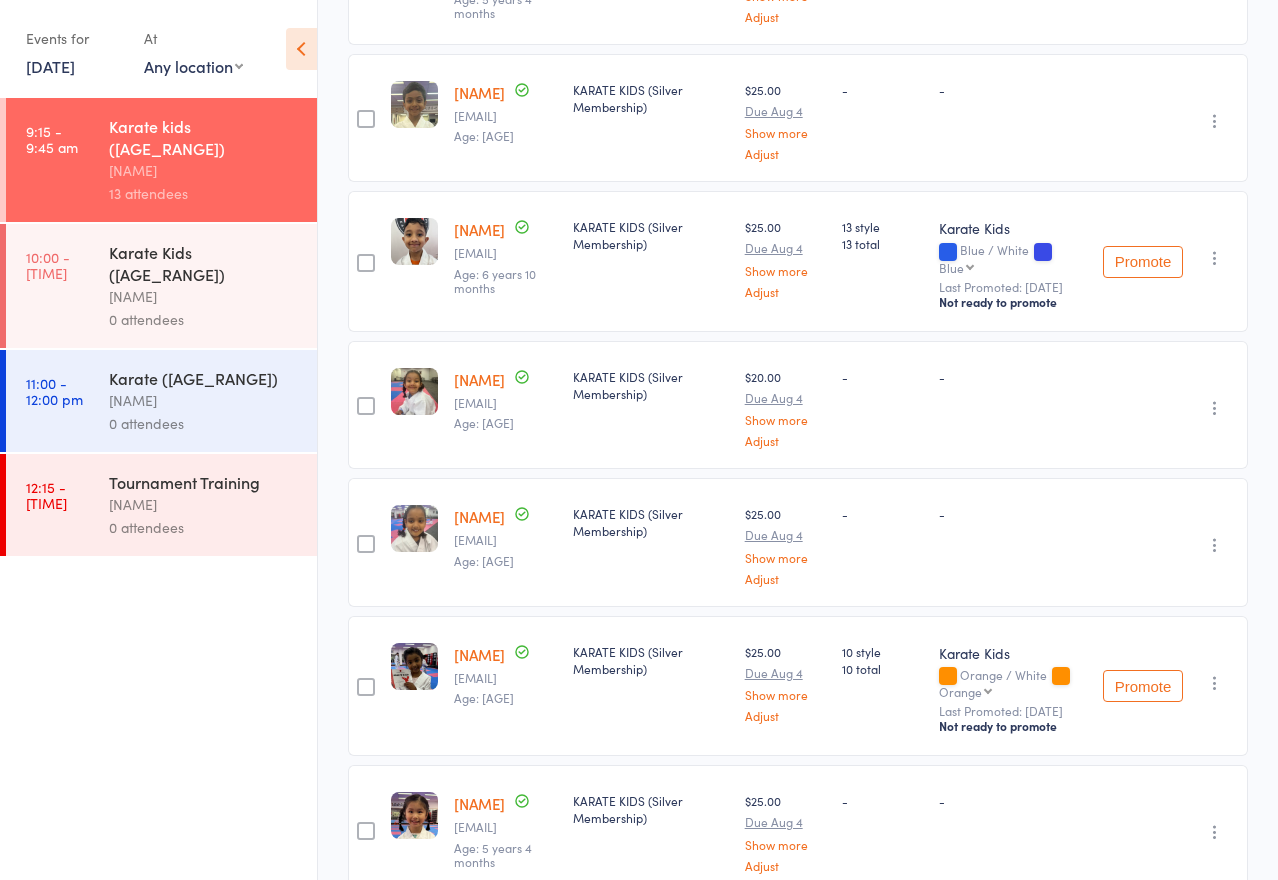 click on "Pranavi Kesineni" at bounding box center (479, 379) 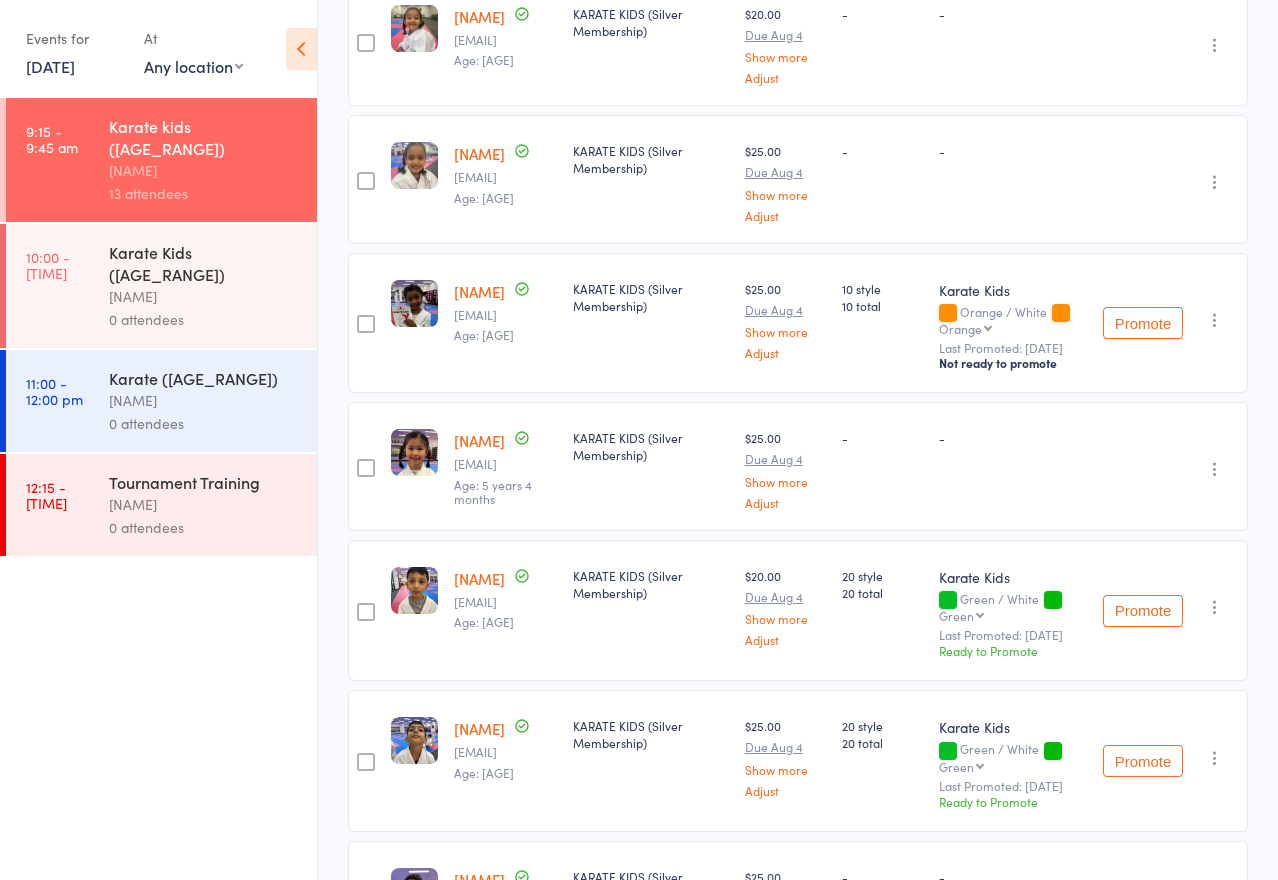 scroll, scrollTop: 965, scrollLeft: 0, axis: vertical 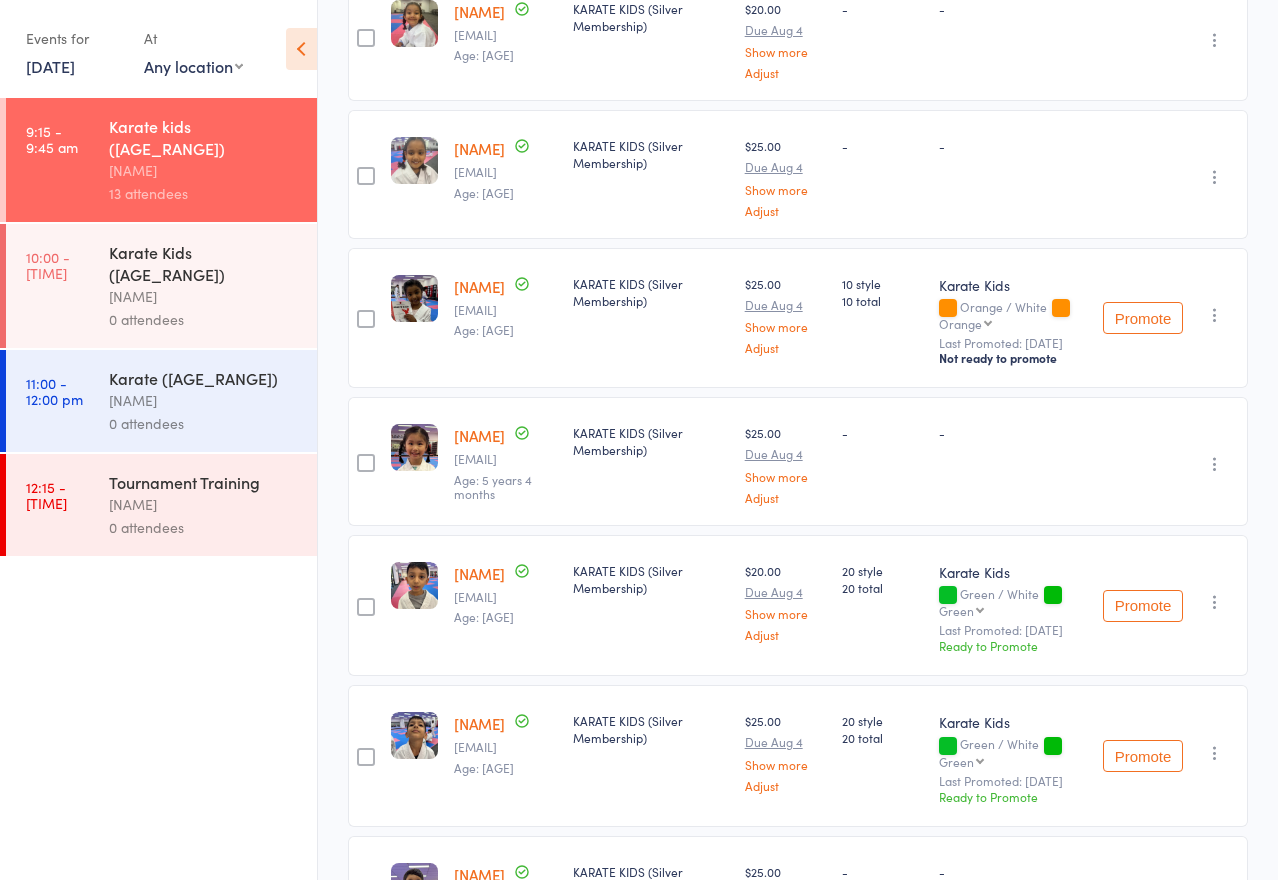 click on "Date of birth: 27-Mar-2020" at bounding box center (496, 451) 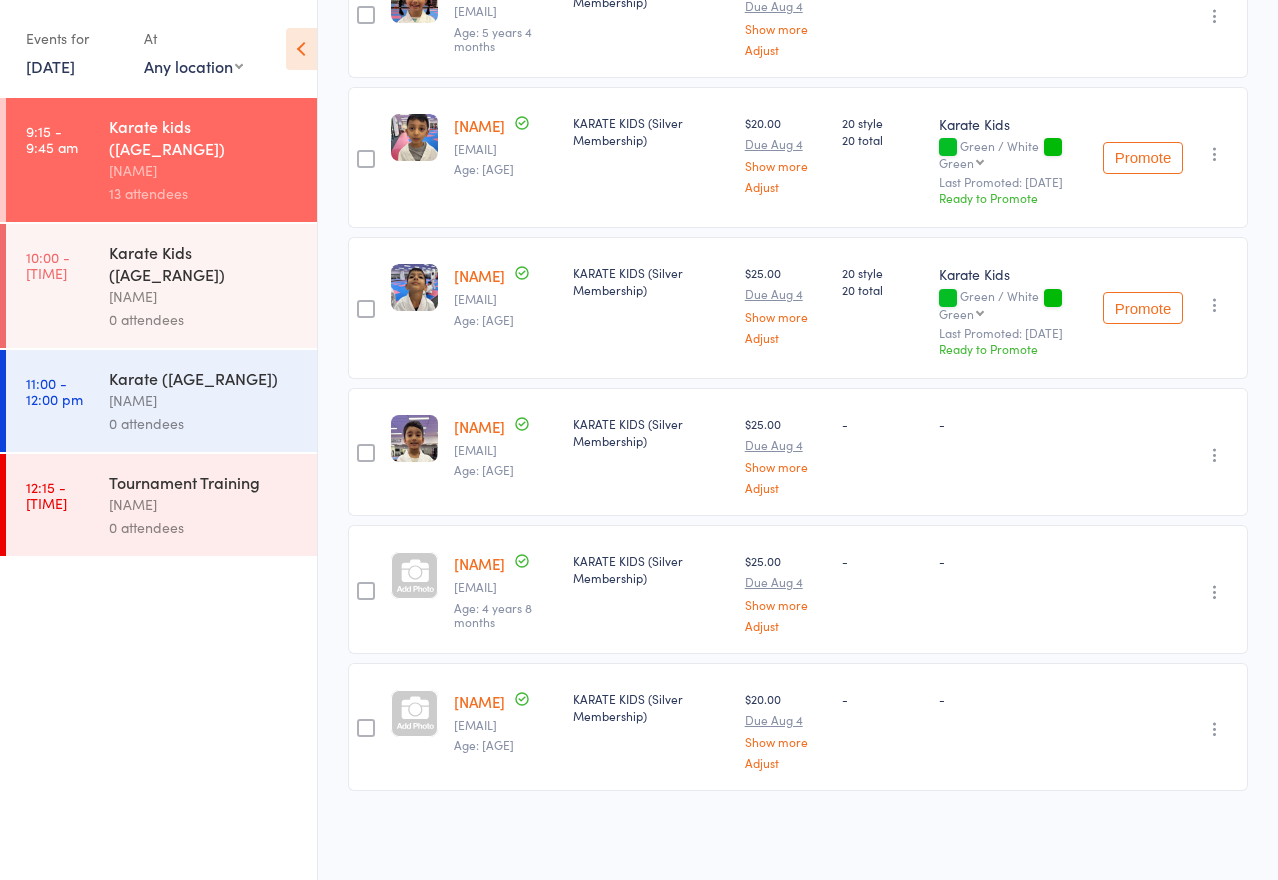 scroll, scrollTop: 1461, scrollLeft: 0, axis: vertical 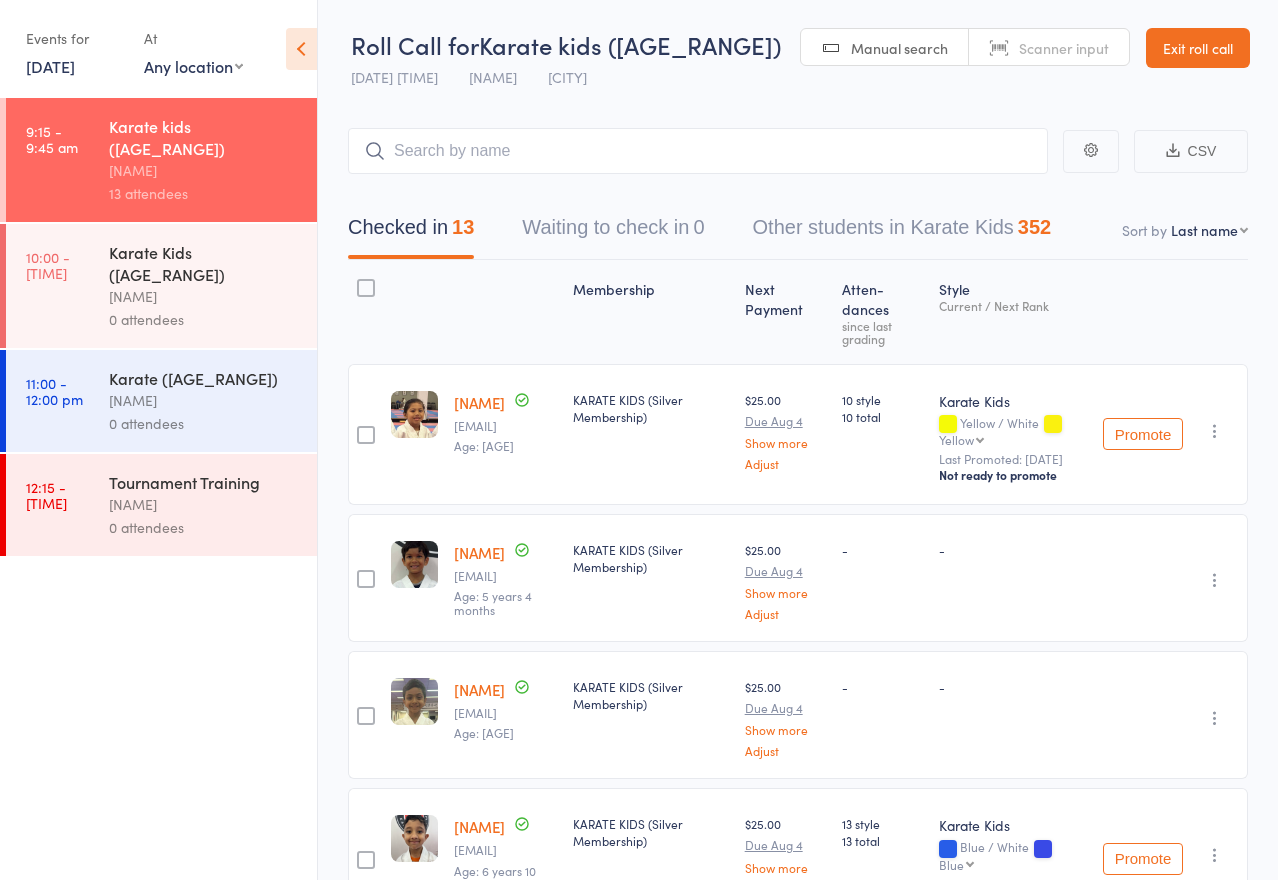 click at bounding box center [505, 312] 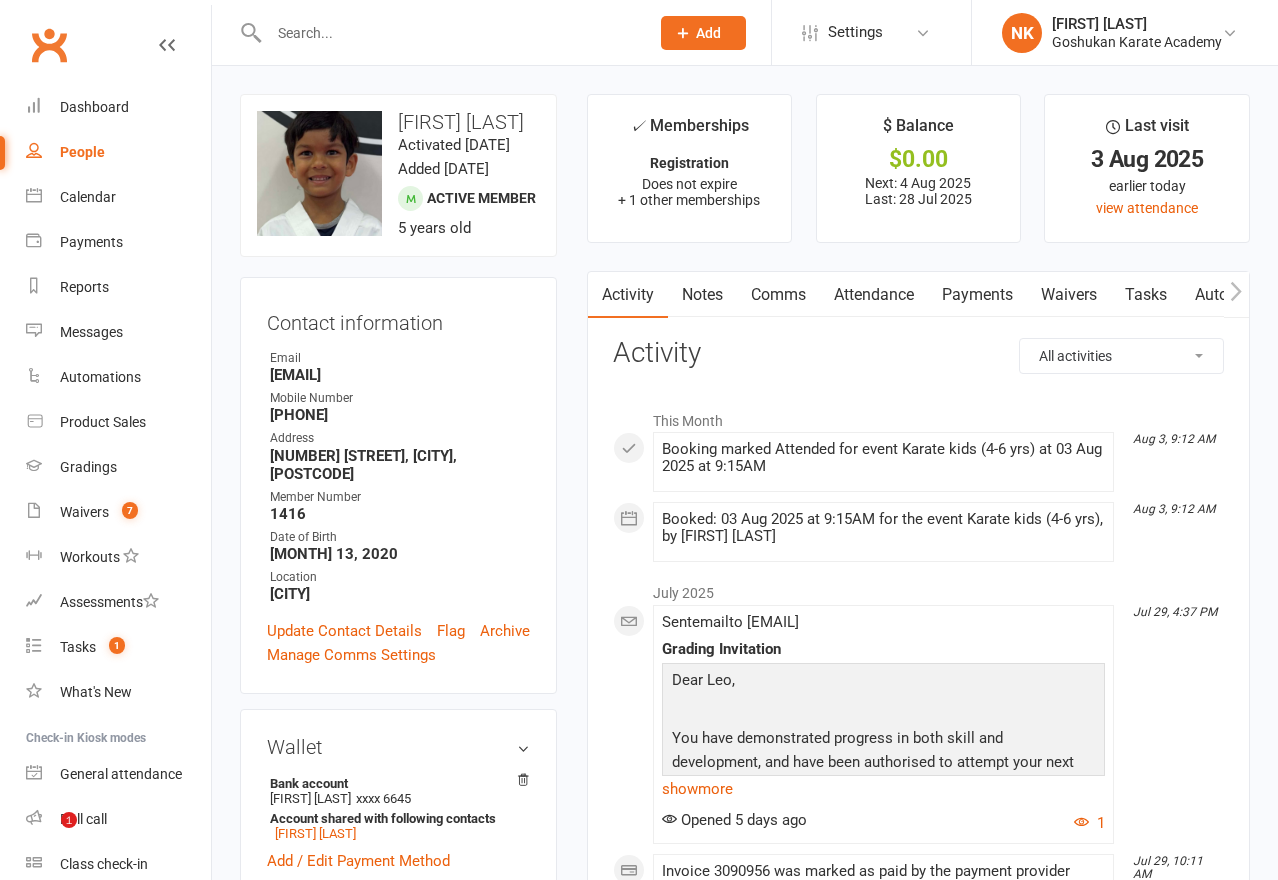 scroll, scrollTop: 0, scrollLeft: 0, axis: both 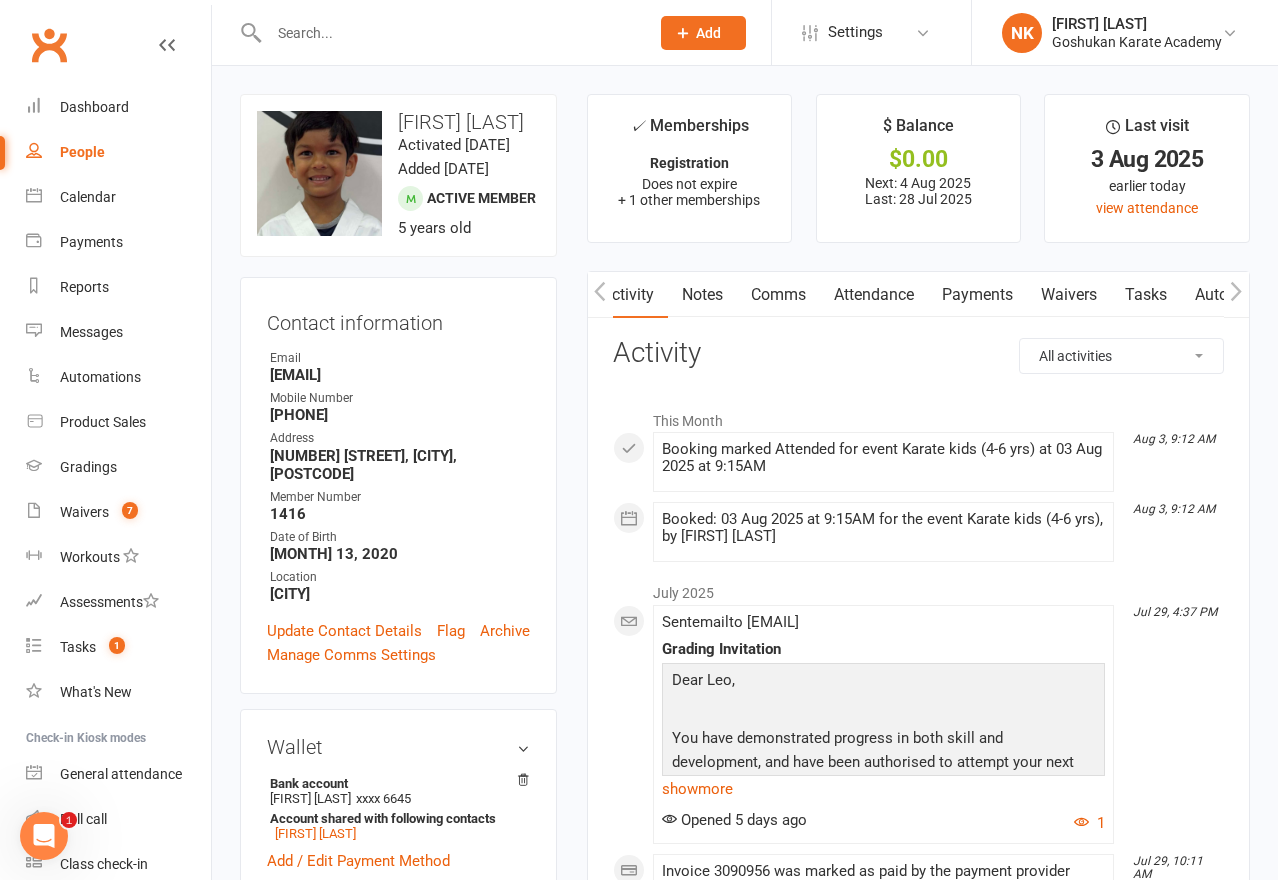 click on "Attendance" at bounding box center [874, 295] 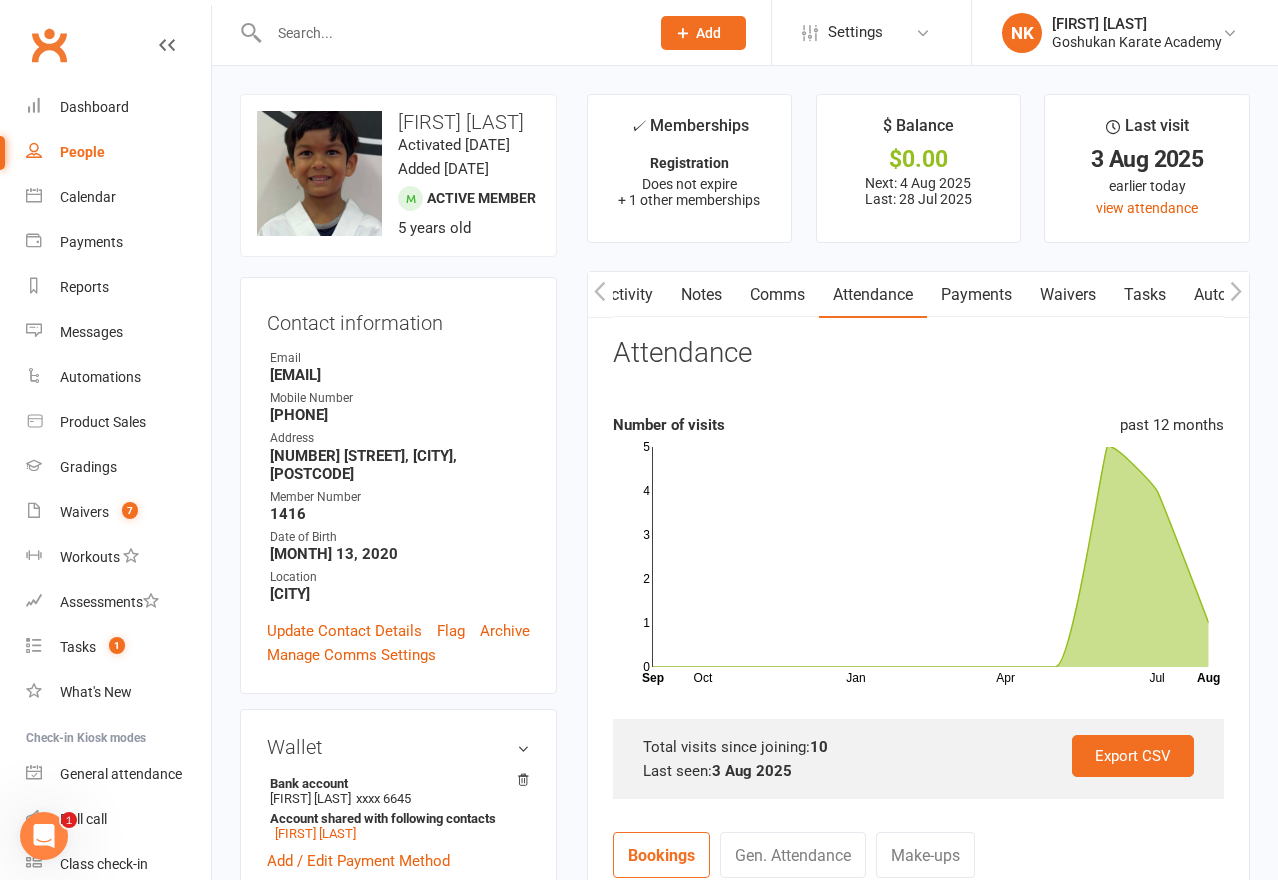 click on "Attendance" at bounding box center [918, 361] 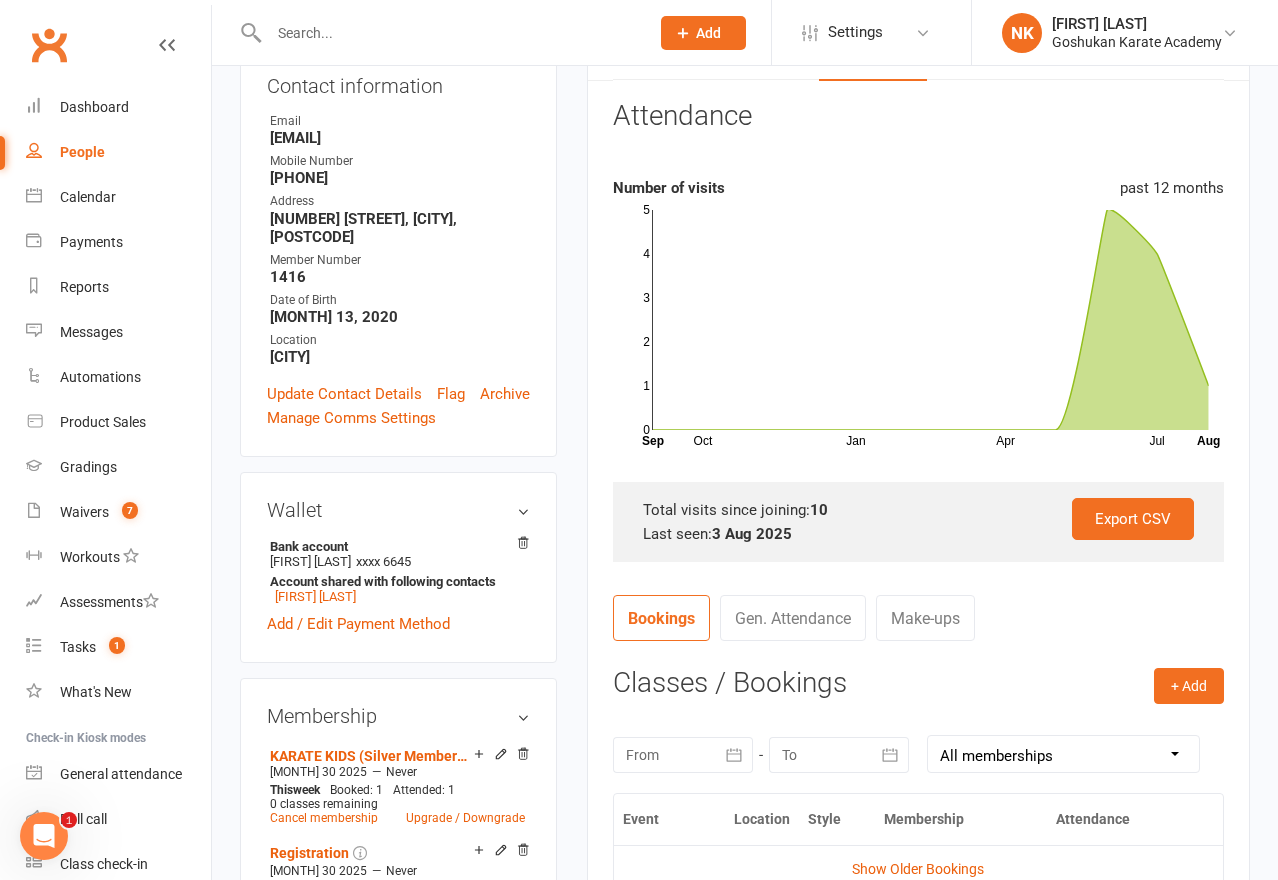 scroll, scrollTop: 0, scrollLeft: 0, axis: both 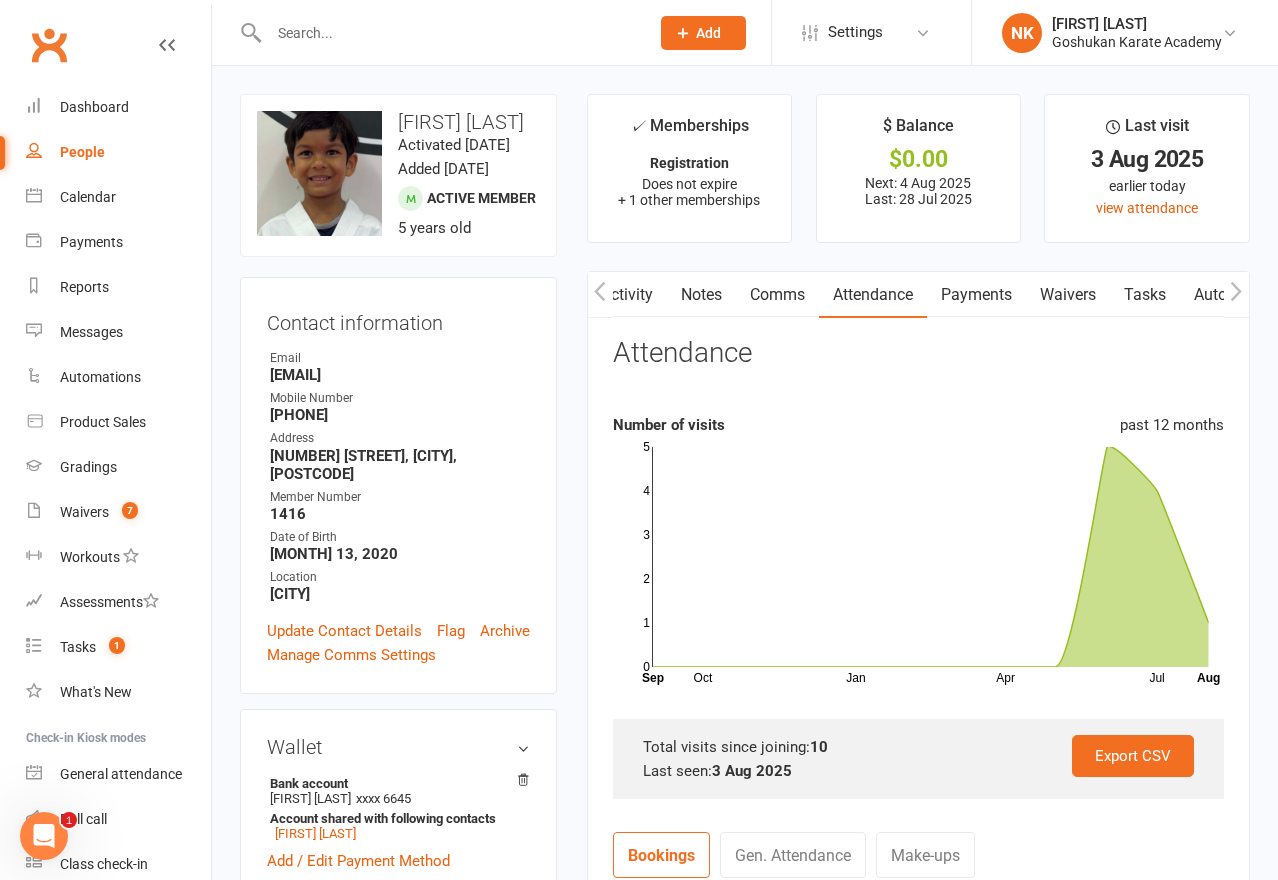 click on "Activity" at bounding box center (627, 295) 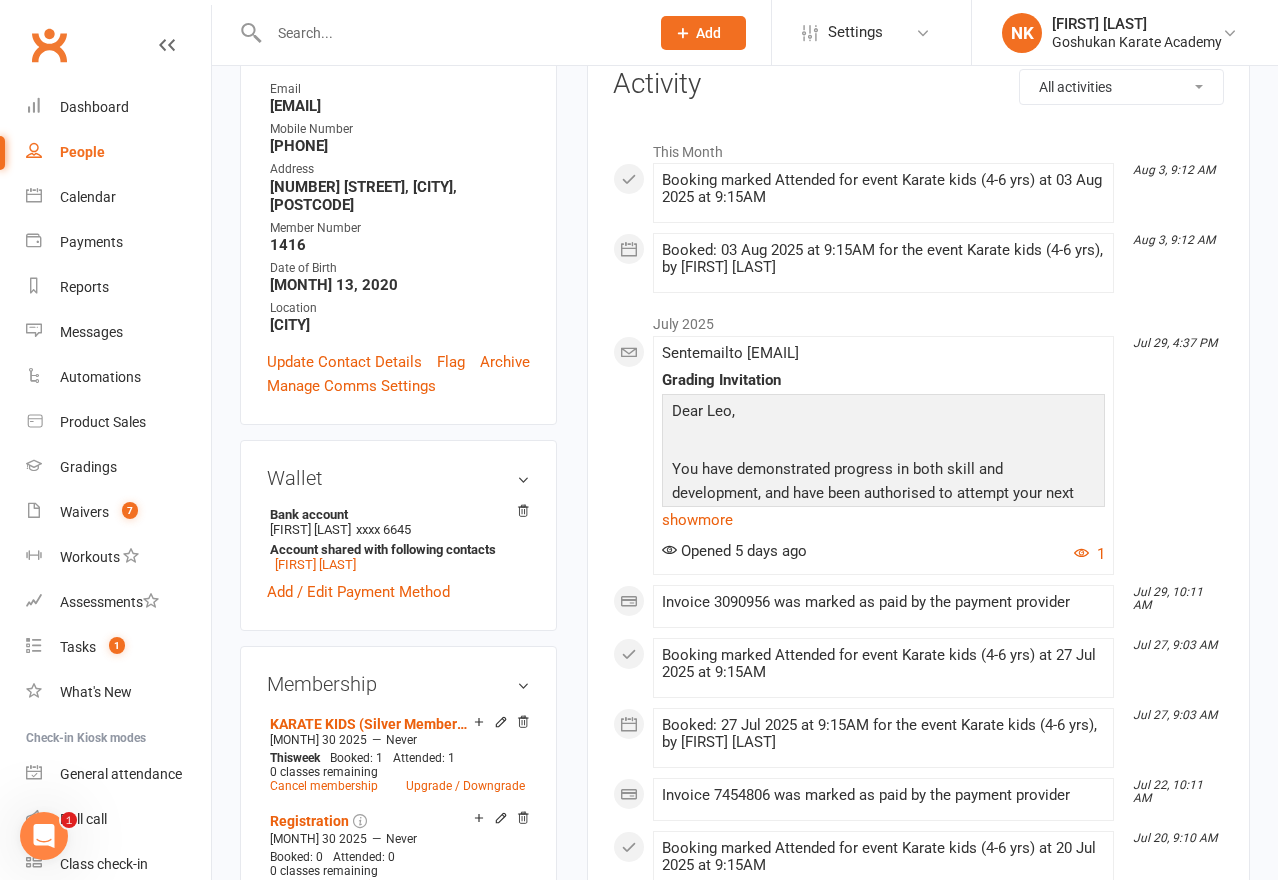 scroll, scrollTop: 271, scrollLeft: 0, axis: vertical 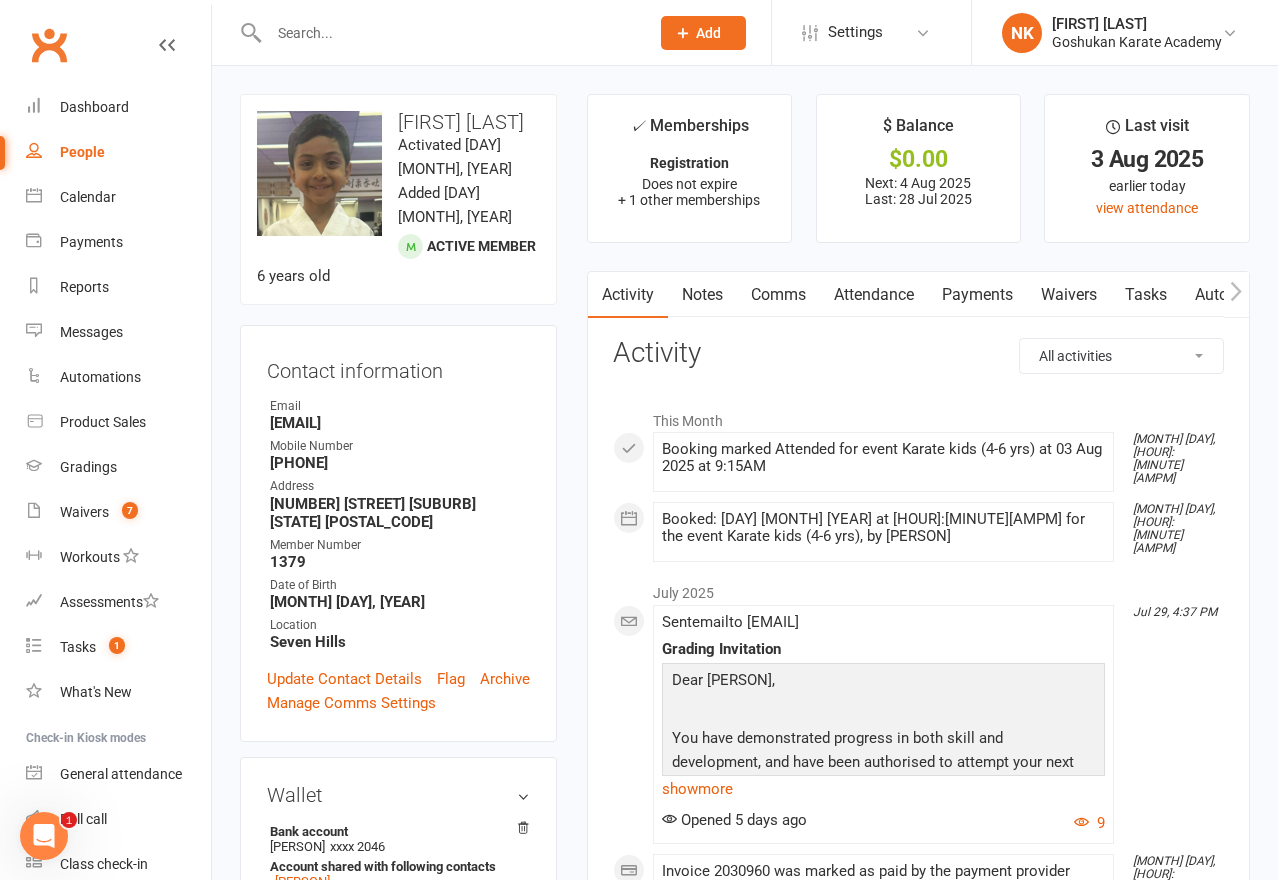 click on "Comms" at bounding box center [778, 295] 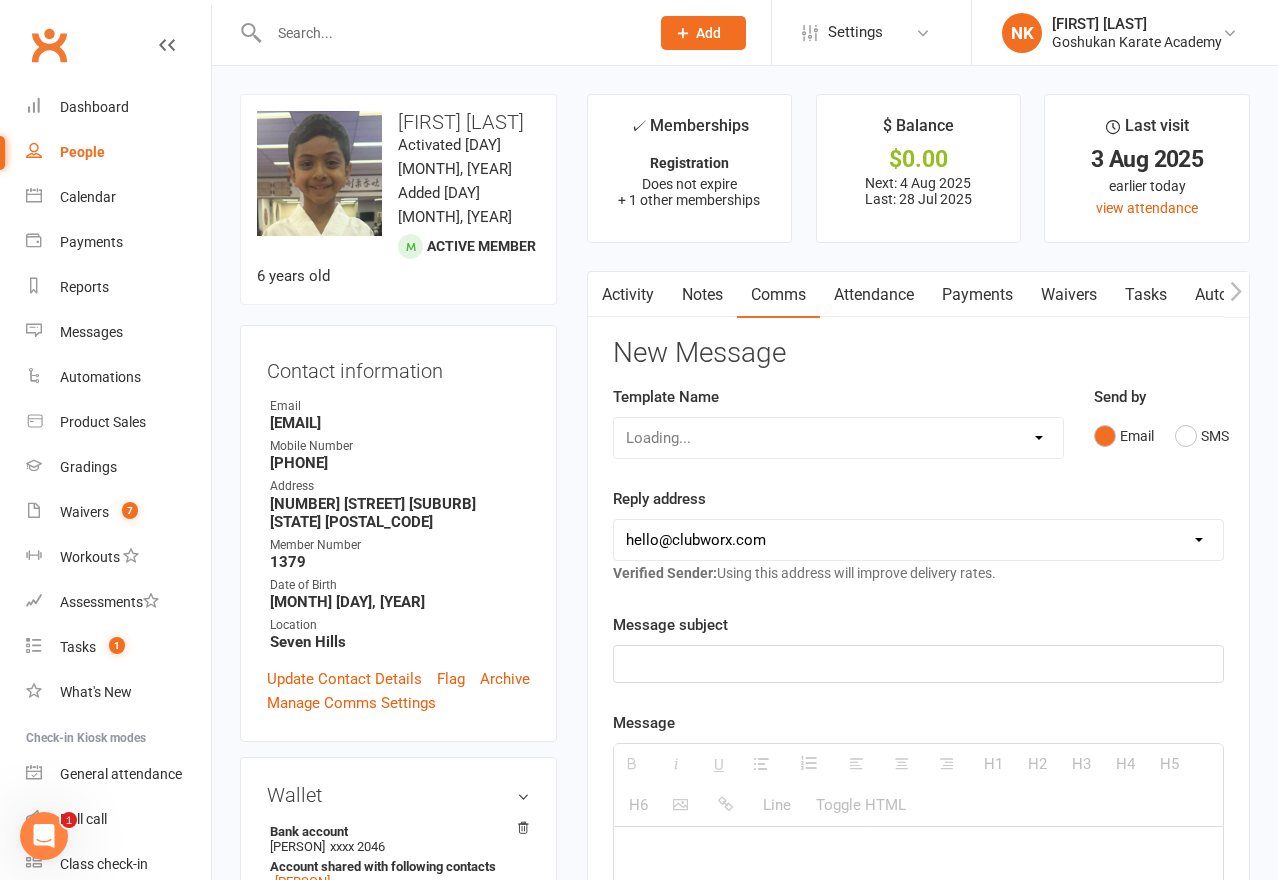 click on "Attendance" at bounding box center (874, 295) 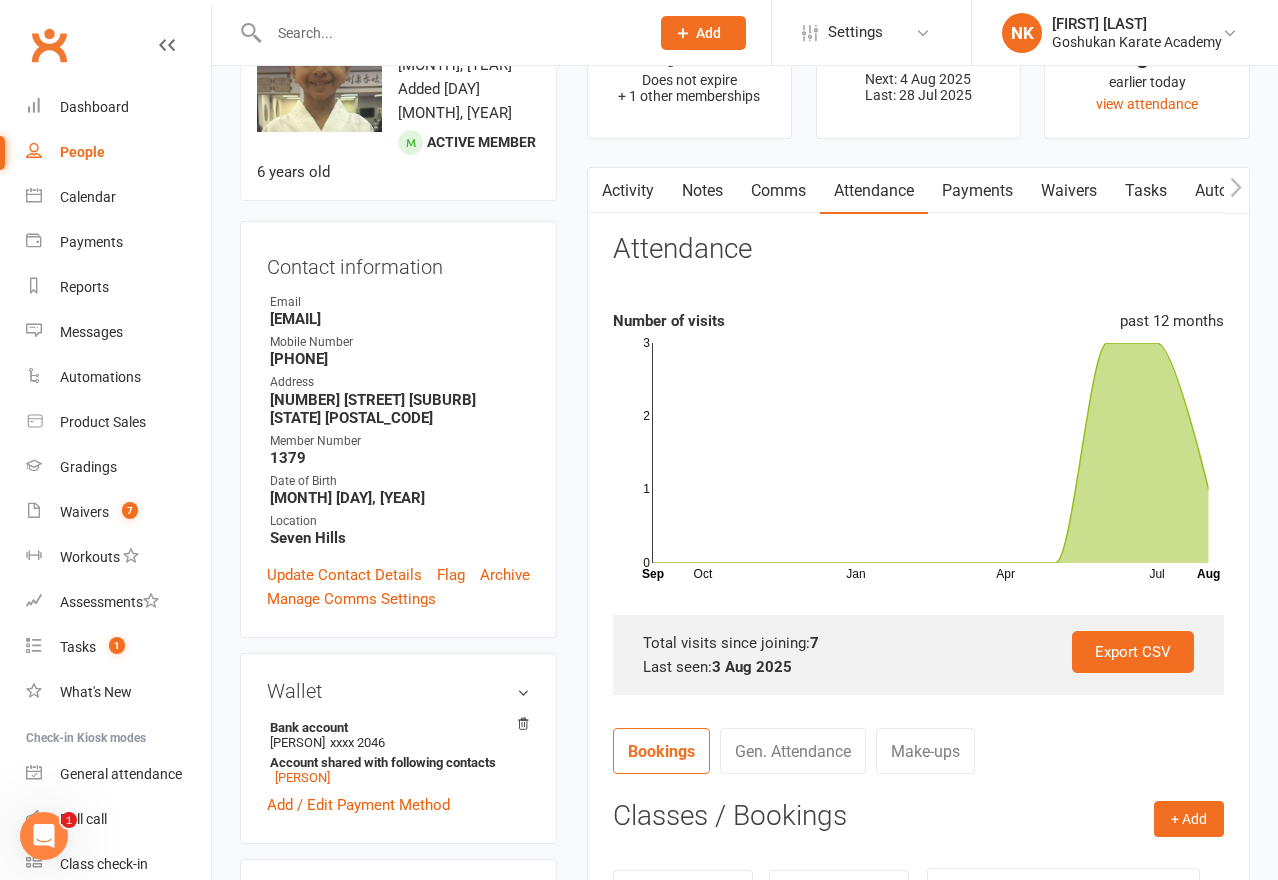 scroll, scrollTop: 0, scrollLeft: 0, axis: both 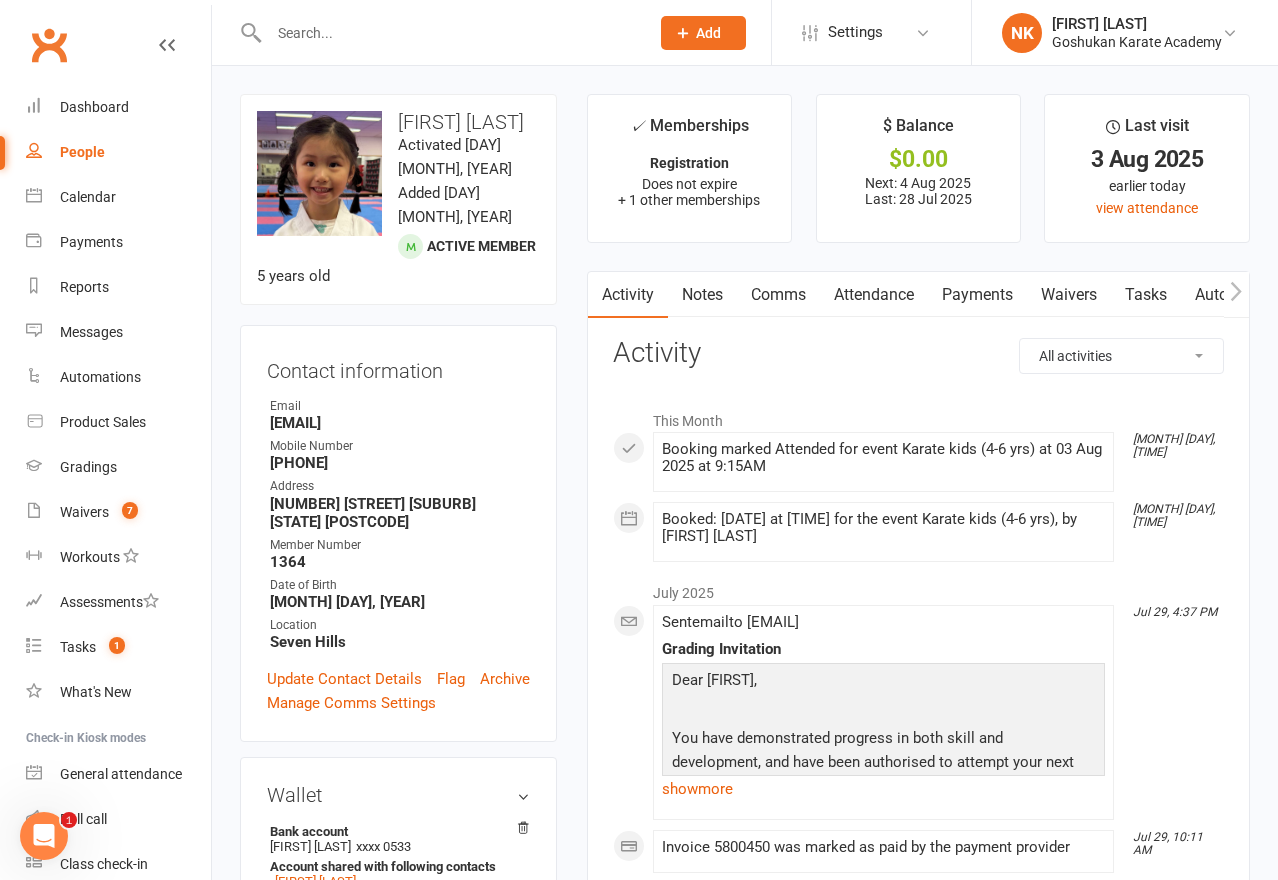click on "Attendance" at bounding box center [874, 295] 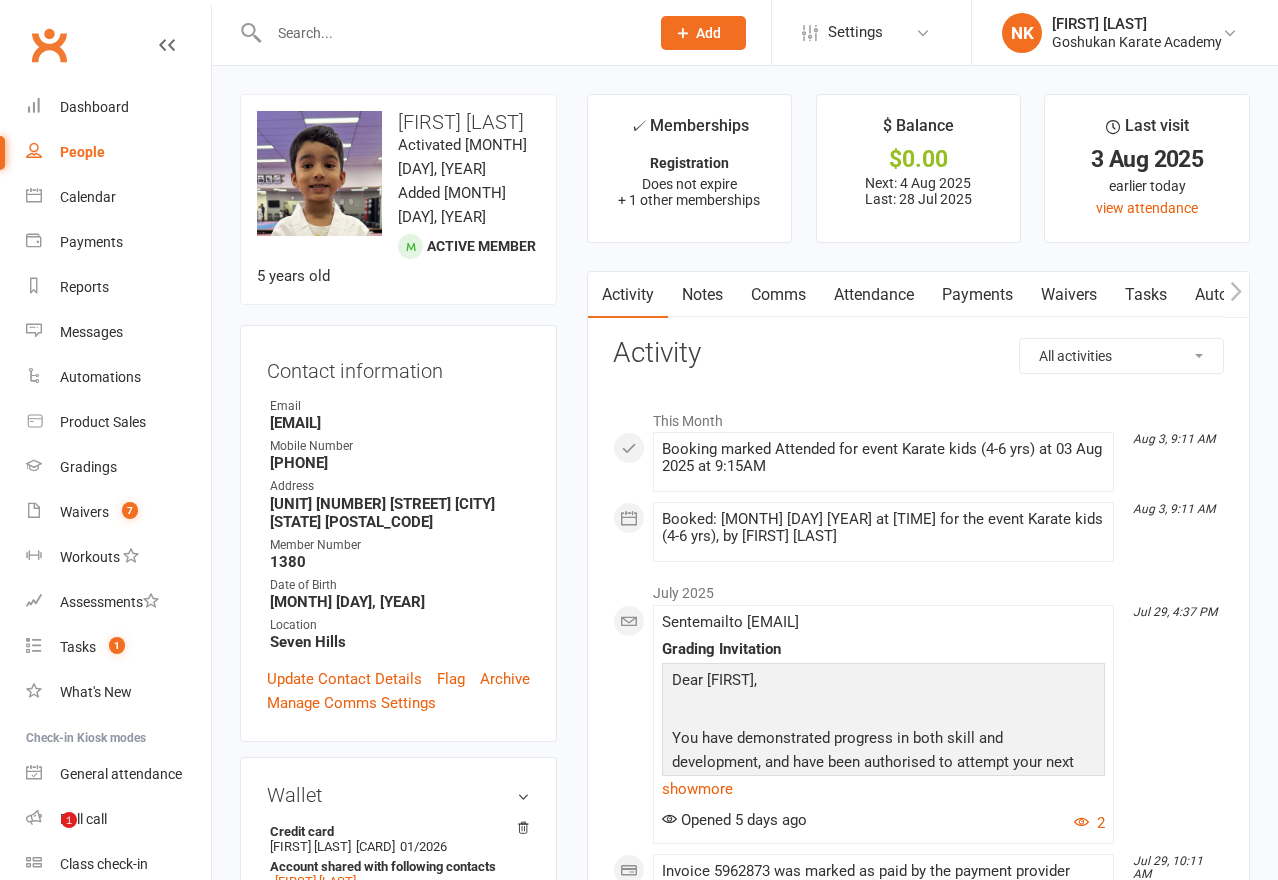 scroll, scrollTop: 0, scrollLeft: 0, axis: both 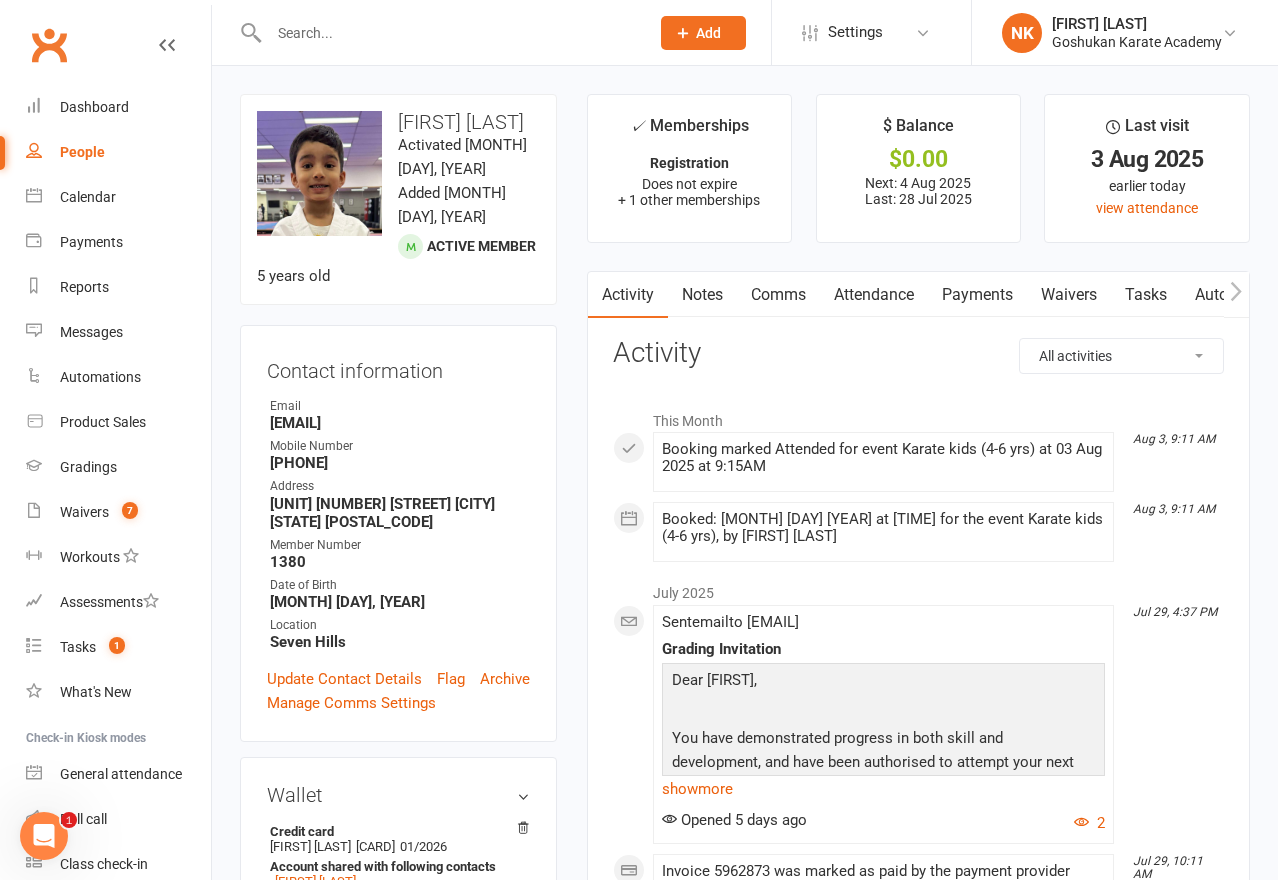 click on "Attendance" at bounding box center (874, 295) 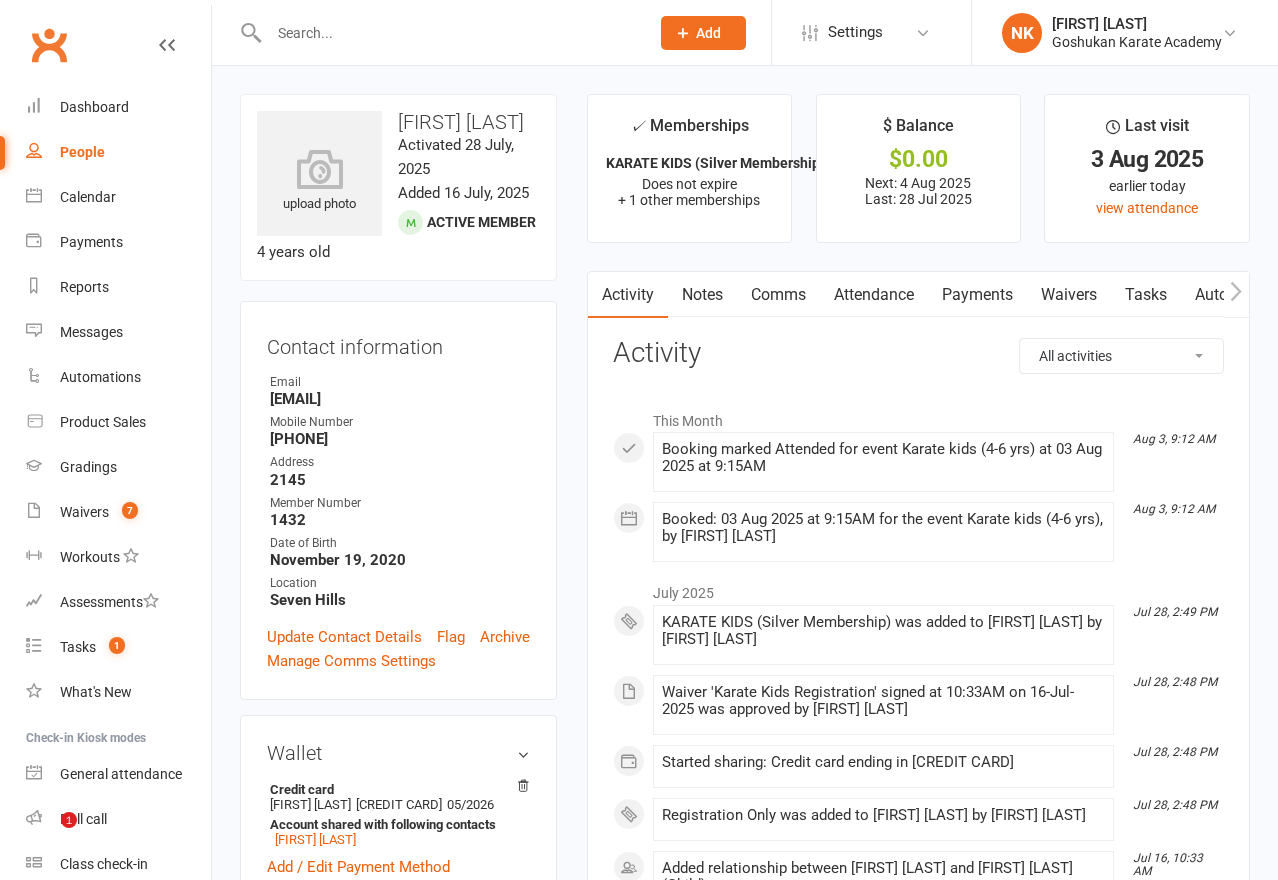 scroll, scrollTop: 0, scrollLeft: 0, axis: both 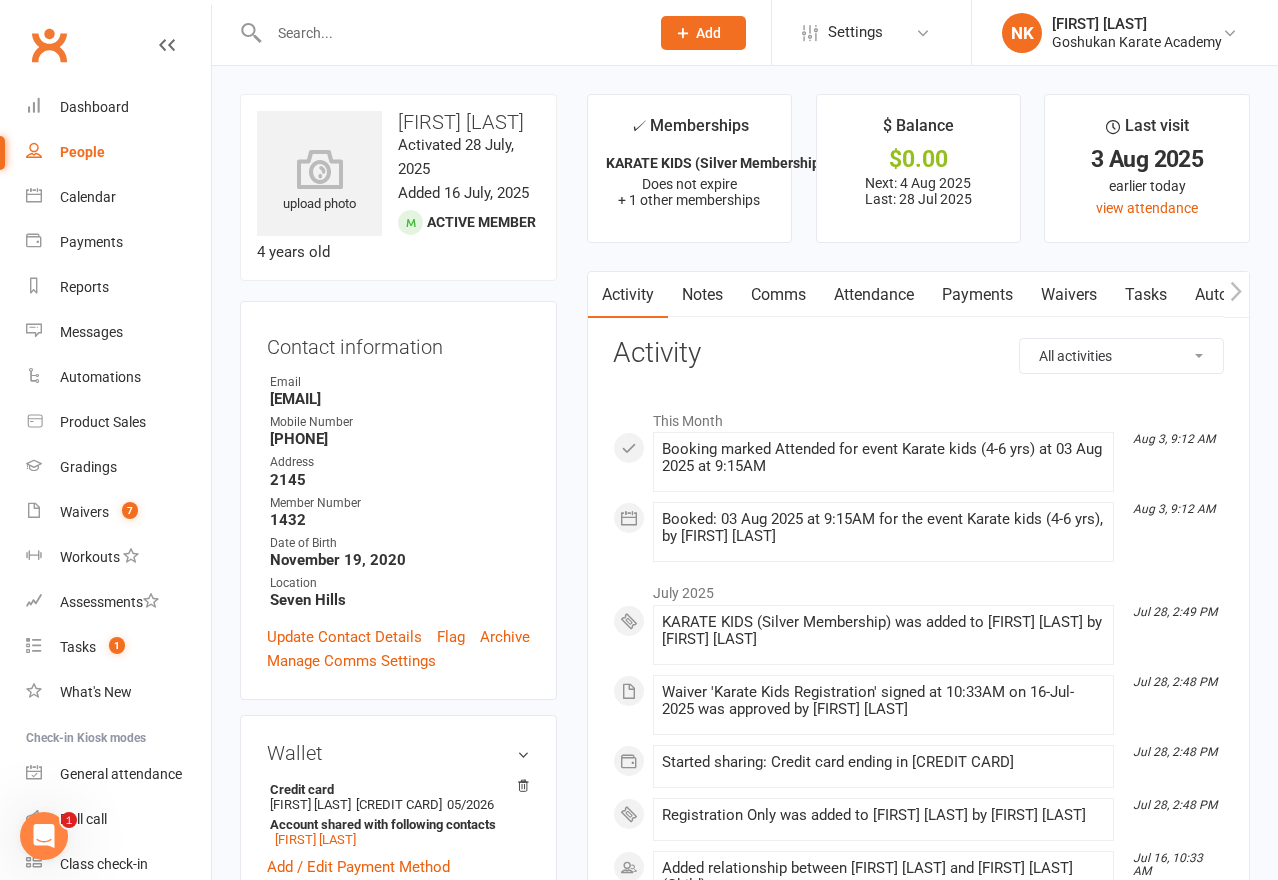 click on "Attendance" at bounding box center (874, 295) 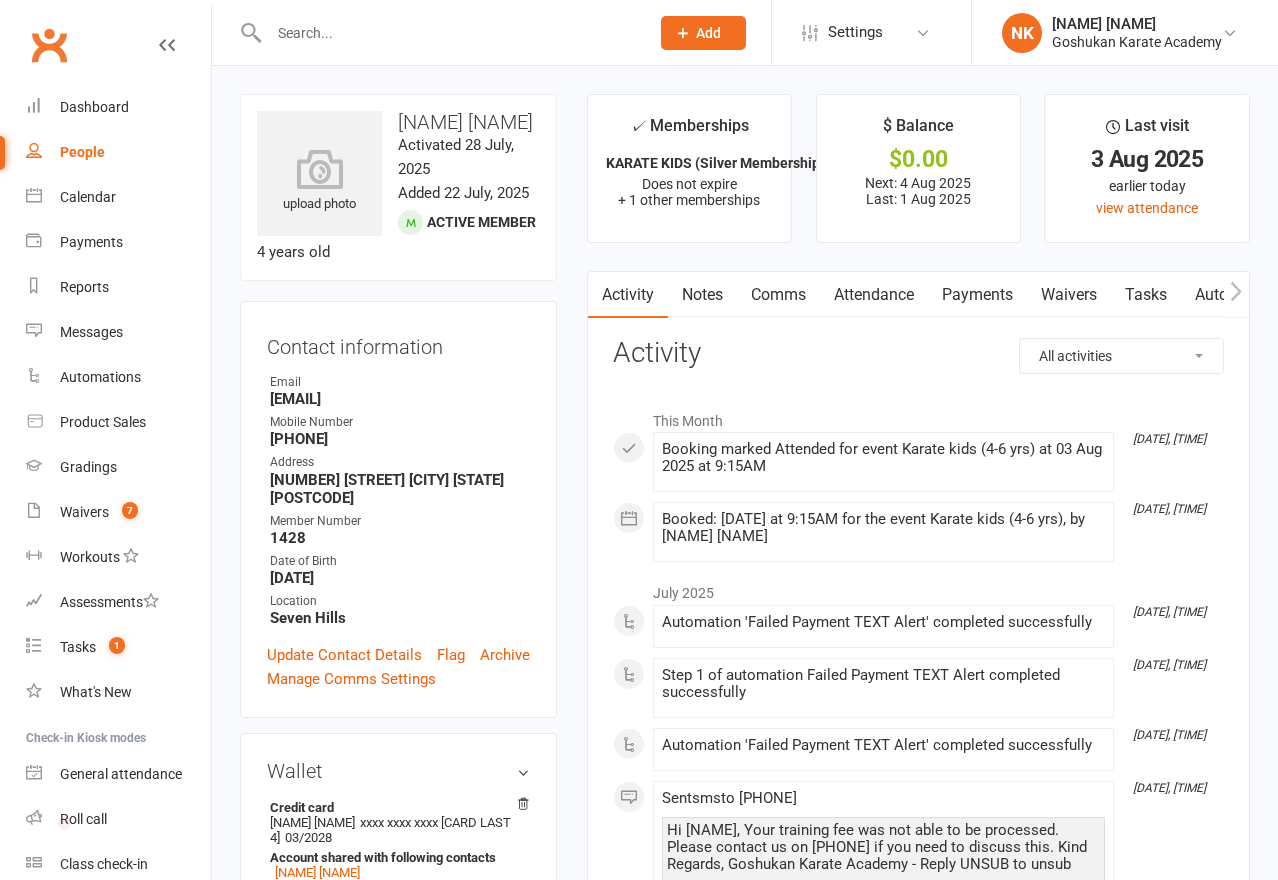 scroll, scrollTop: 0, scrollLeft: 0, axis: both 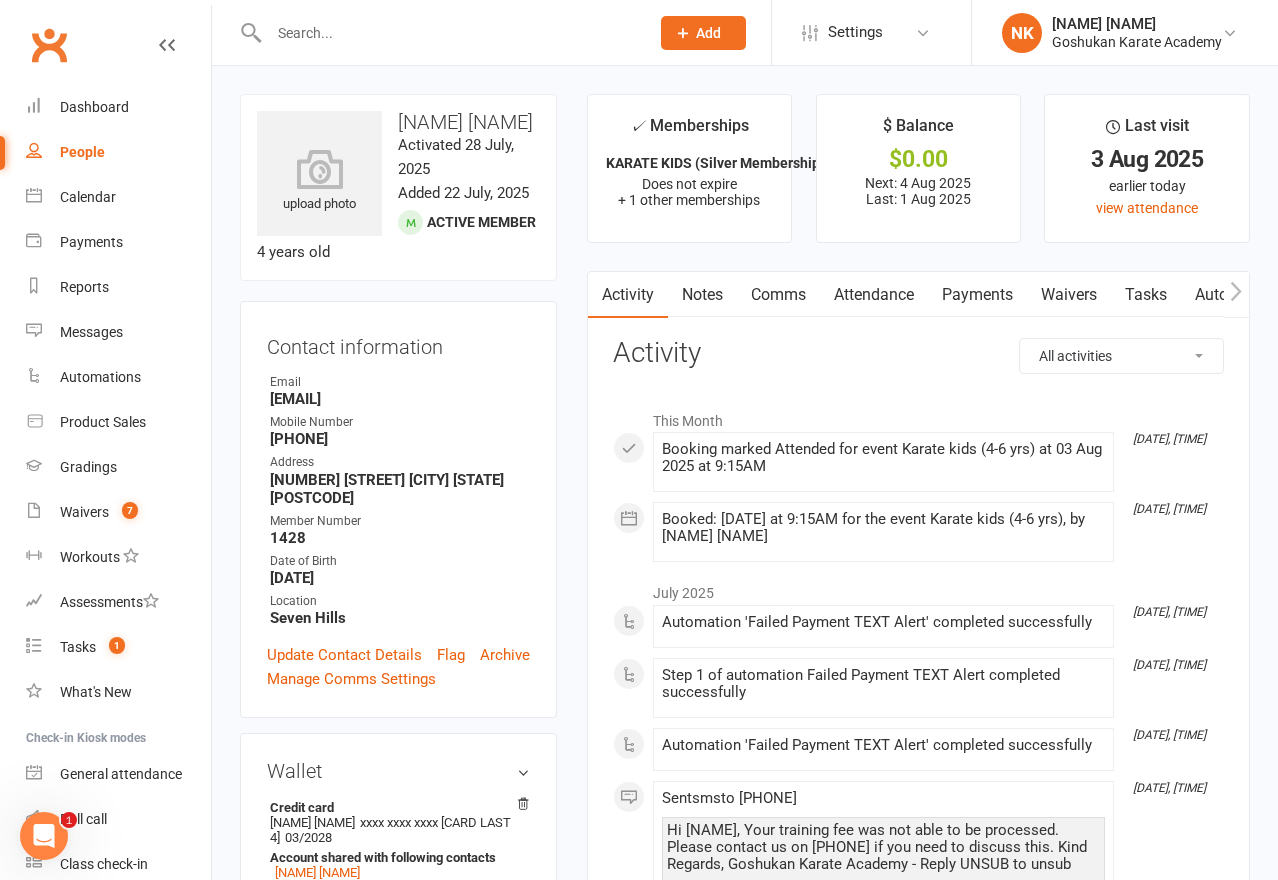 click on "Activity Notes Comms Attendance Payments Waivers Tasks Automations Gradings / Promotions Credit balance
All activities Bookings / Attendances Communications Notes Failed SMSes Gradings Members Memberships POS Sales Payments Credit Vouchers Prospects Reports Automations Tasks Waivers Workouts Kiosk Mode Consent Assessments Contact Flags Family Relationships Activity This Month [DATE], [TIME] Booking marked Attended for event Karate kids (4-6 yrs) at [DATE] at 9:15AM   [DATE], [TIME] Booked: [DATE] at 9:15AM for the event Karate kids (4-6 yrs), by [NAME] [NAME]  July 2025 [DATE], [TIME] Automation 'Failed Payment TEXT Alert' completed successfully   [DATE], [TIME] Step 1 of automation Failed Payment TEXT Alert completed successfully   [DATE], [TIME] Automation 'Failed Payment TEXT Alert' completed successfully   [DATE], [TIME]   Sent  sms  to   [PHONE]   [DATE], [TIME] Step 1 of automation Failed Payment TEXT Alert completed successfully   [DATE], [TIME]   Sent  sms  to   [PHONE]" at bounding box center [918, 1277] 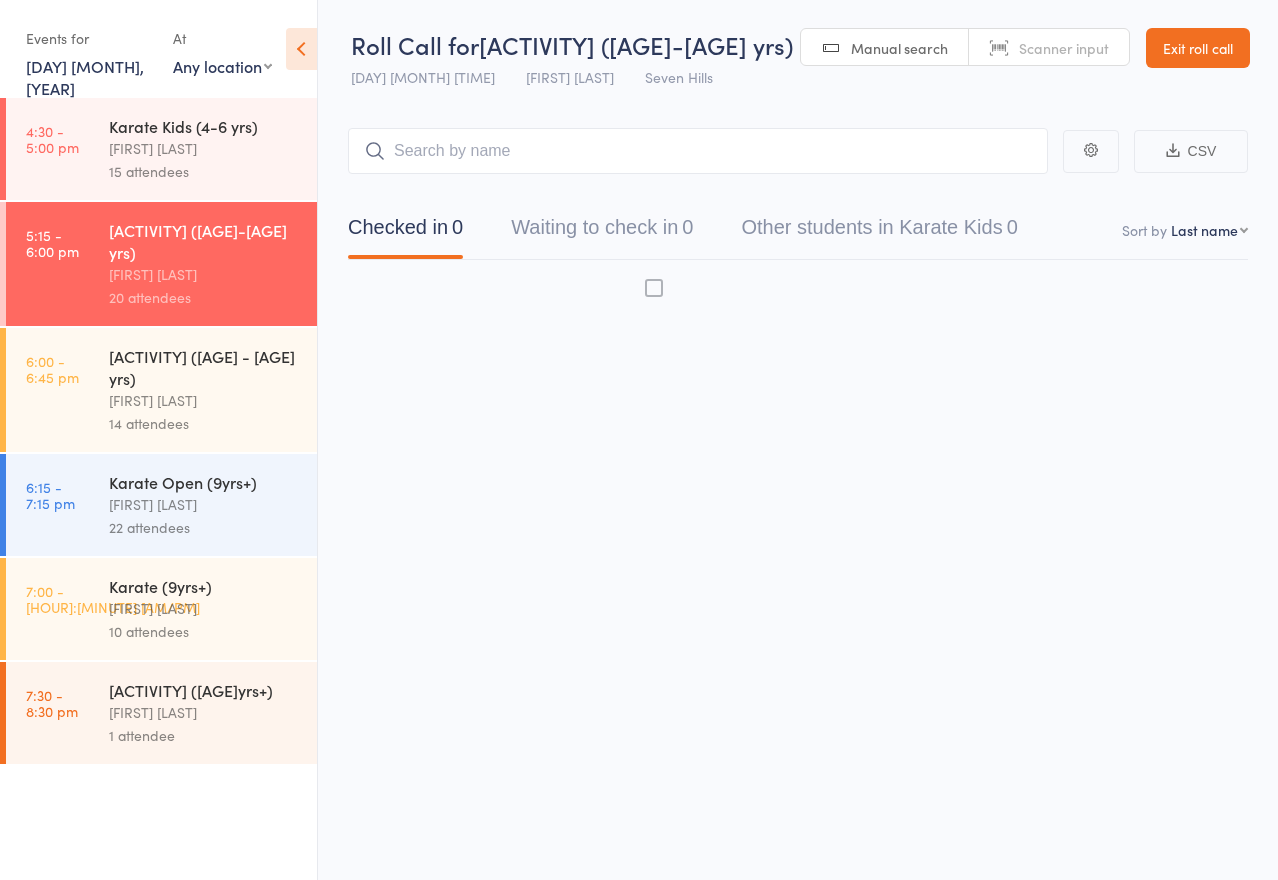 scroll, scrollTop: 0, scrollLeft: 0, axis: both 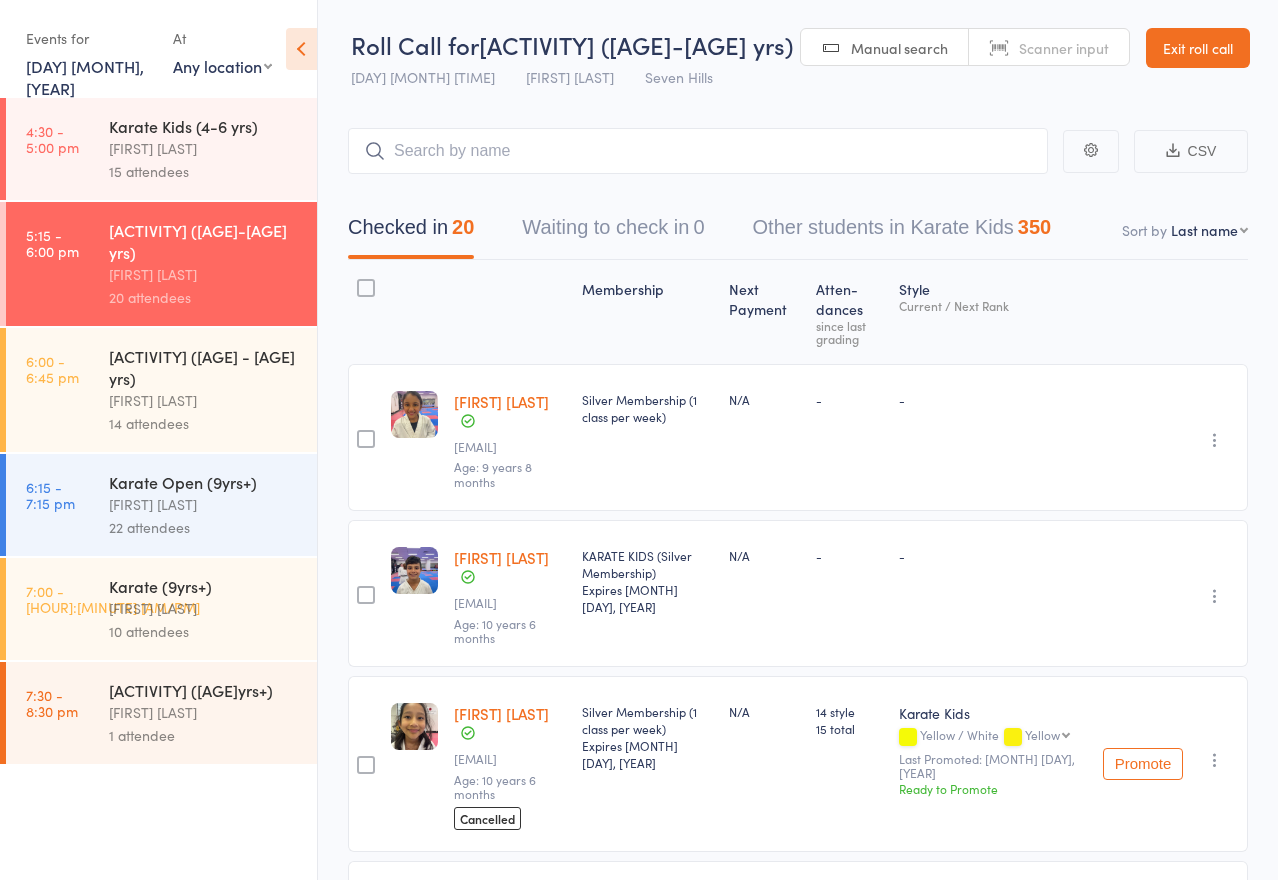 click on "Exit roll call" at bounding box center (1198, 48) 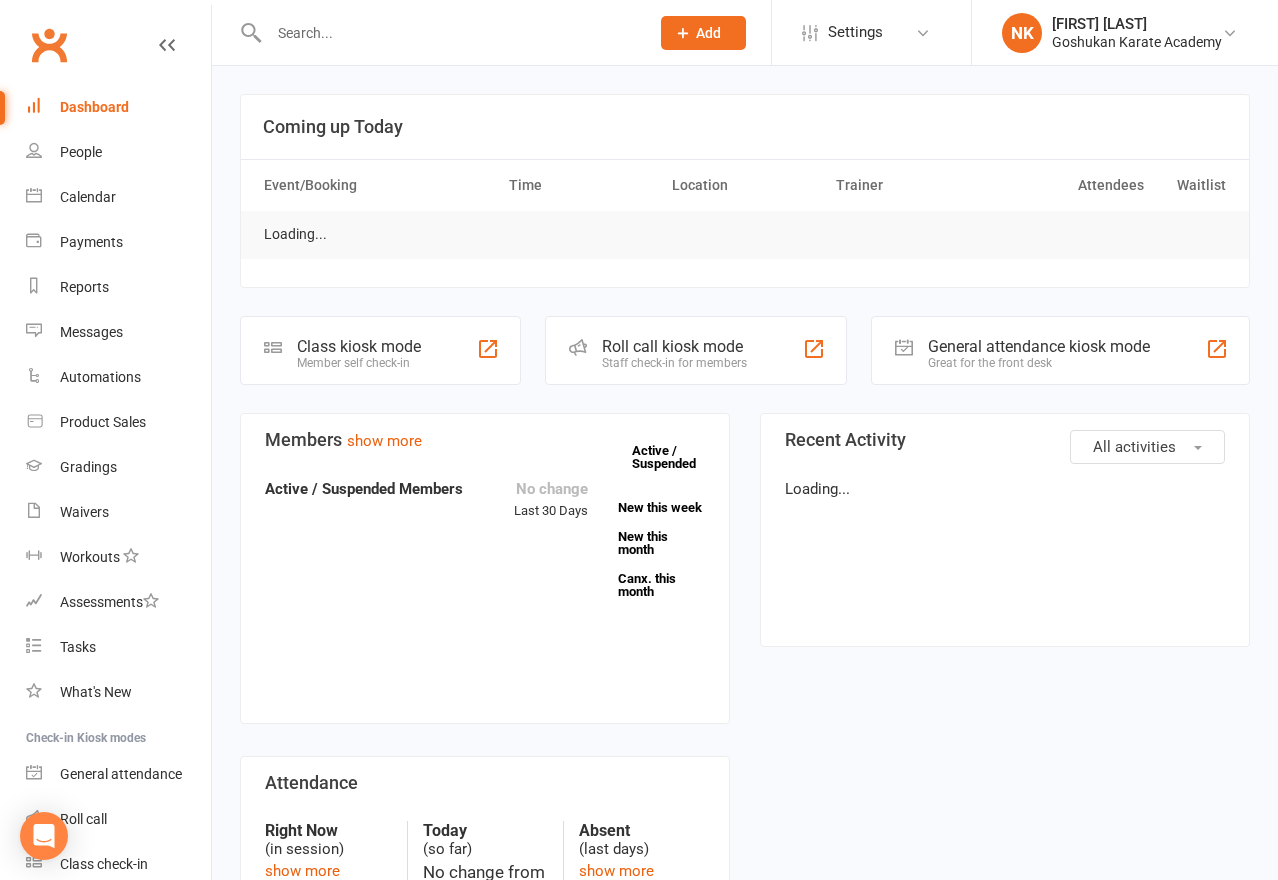 scroll, scrollTop: 0, scrollLeft: 0, axis: both 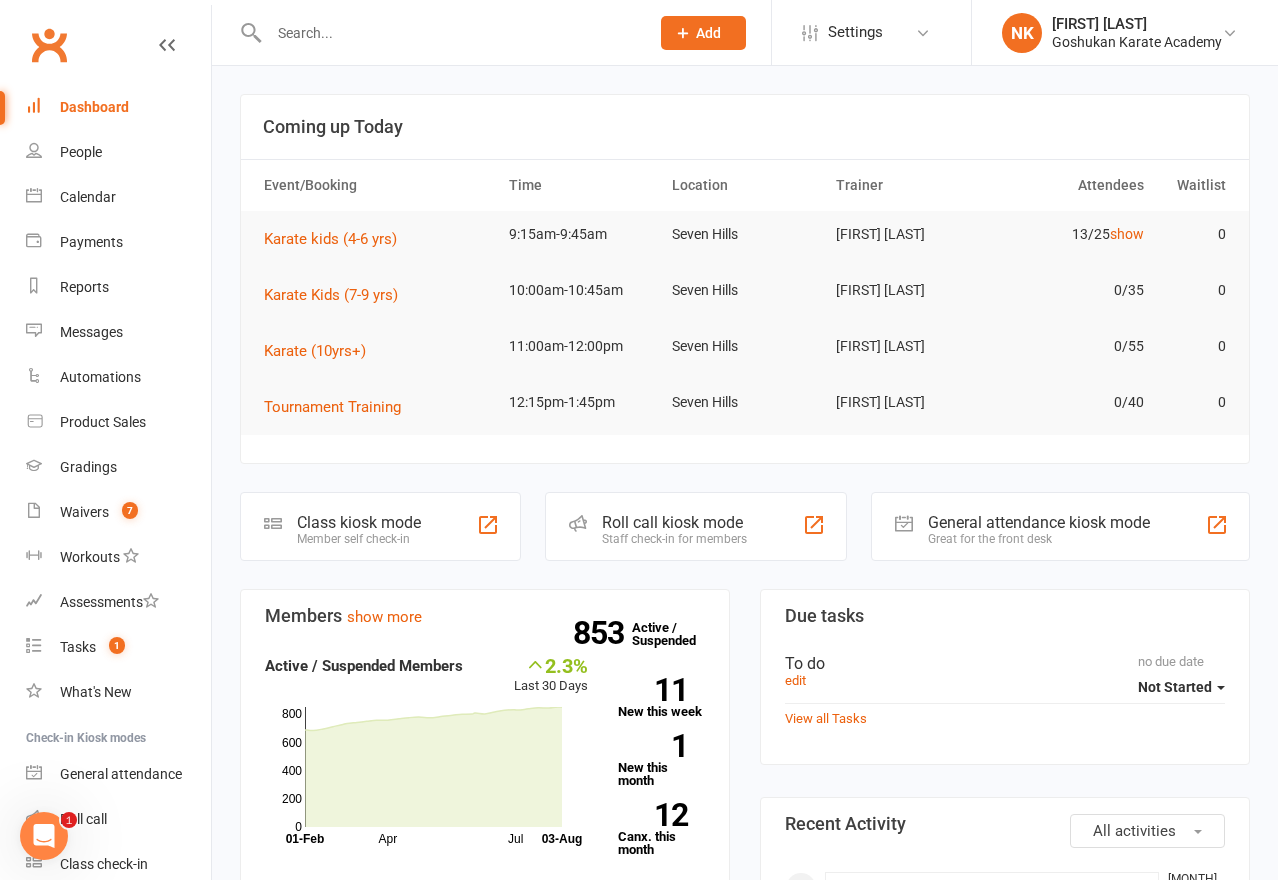 click at bounding box center [449, 33] 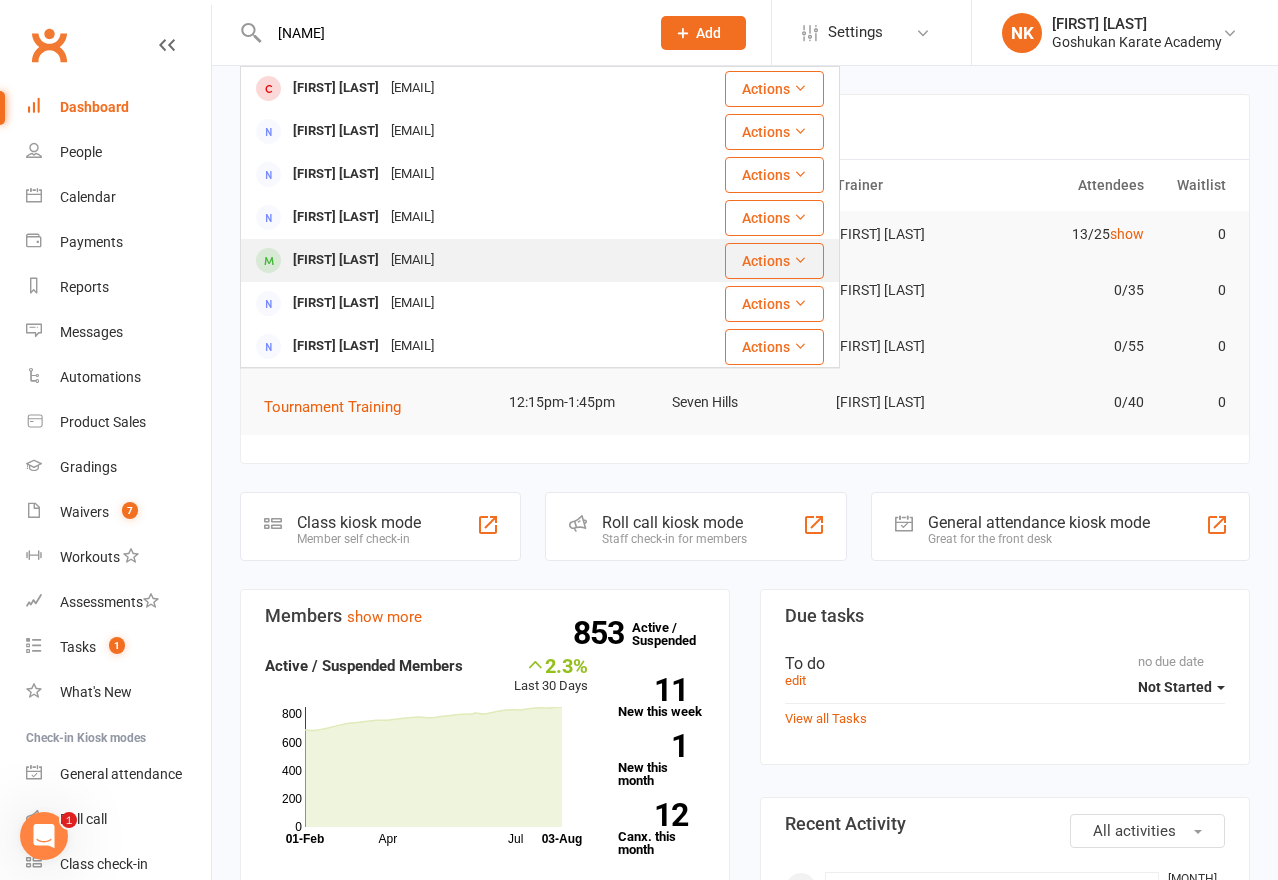 type on "evanga" 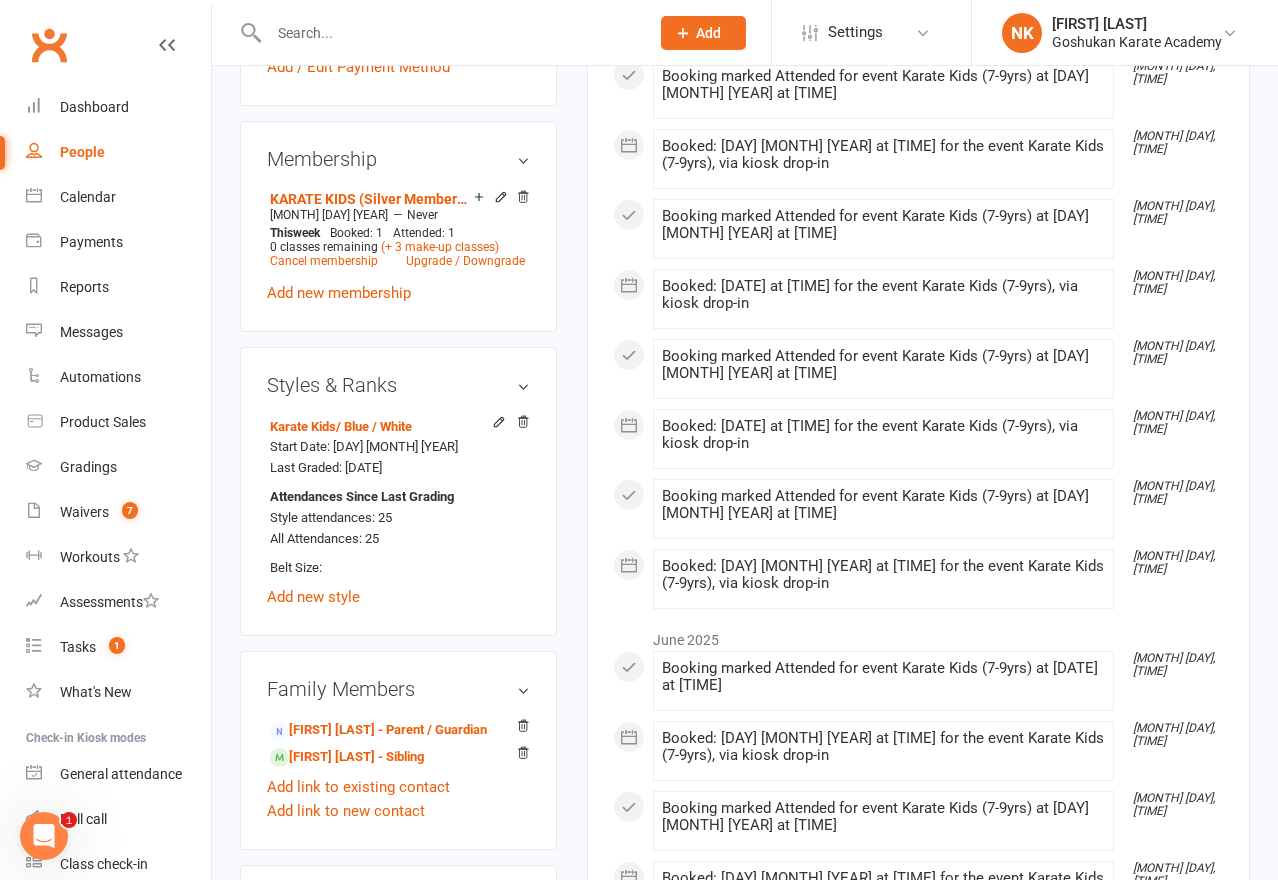scroll, scrollTop: 796, scrollLeft: 0, axis: vertical 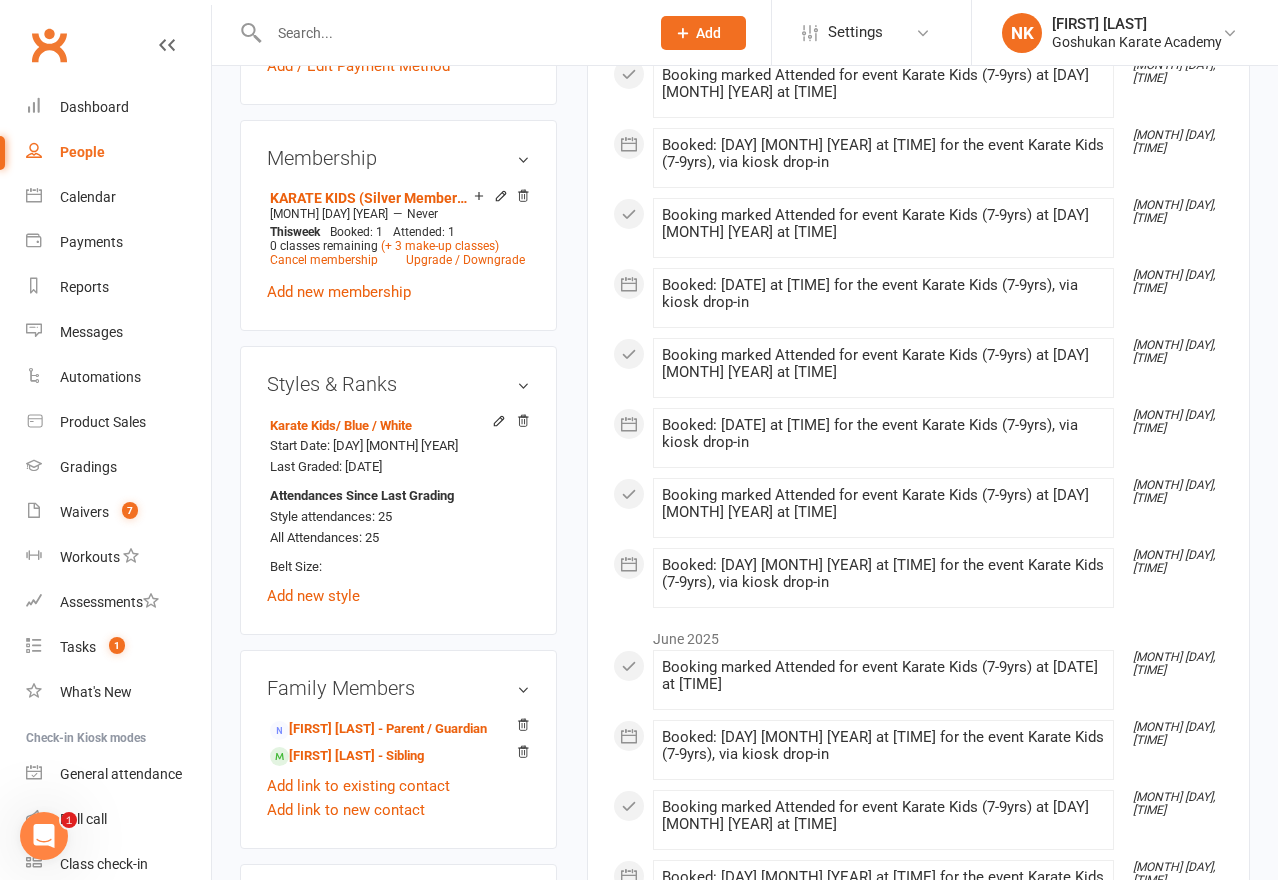 click at bounding box center [449, 33] 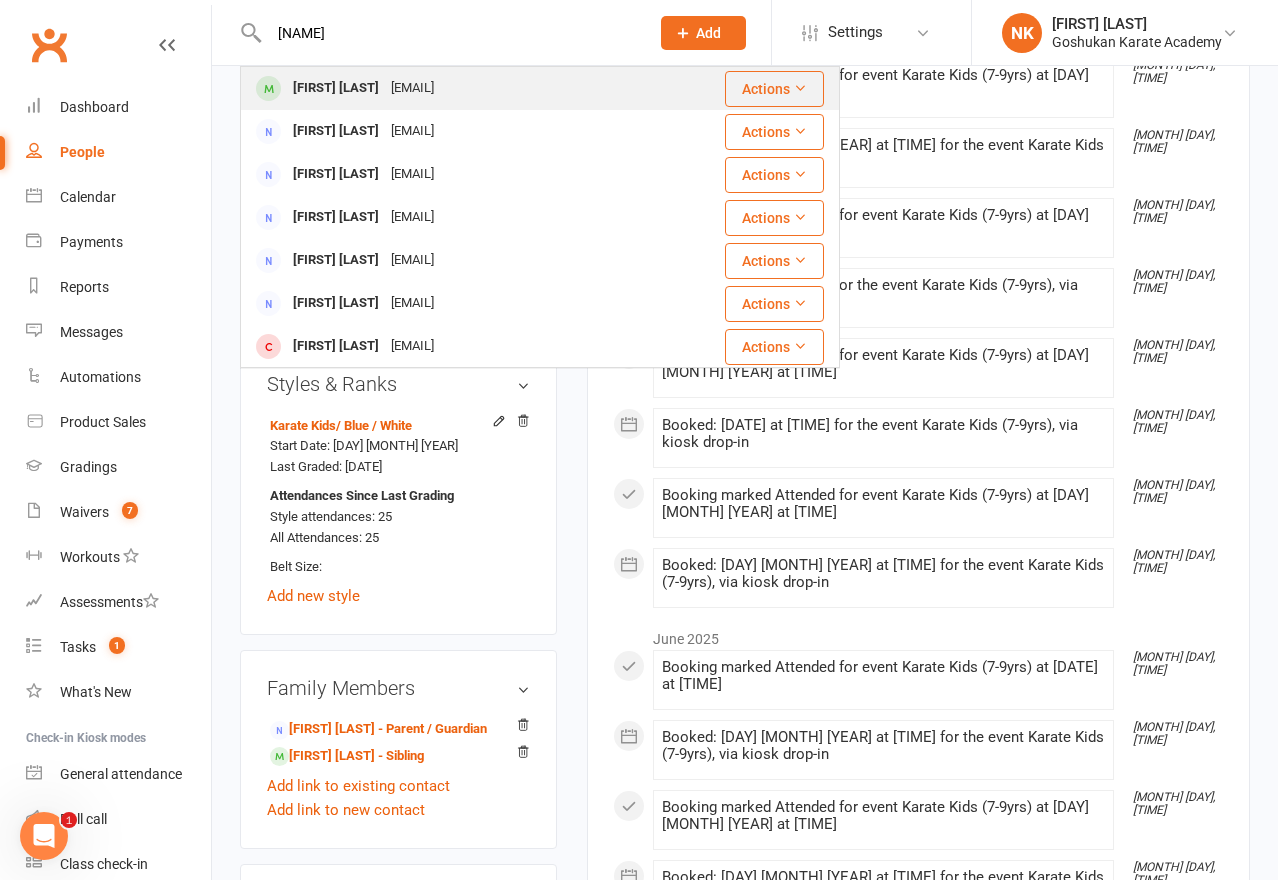type on "branson" 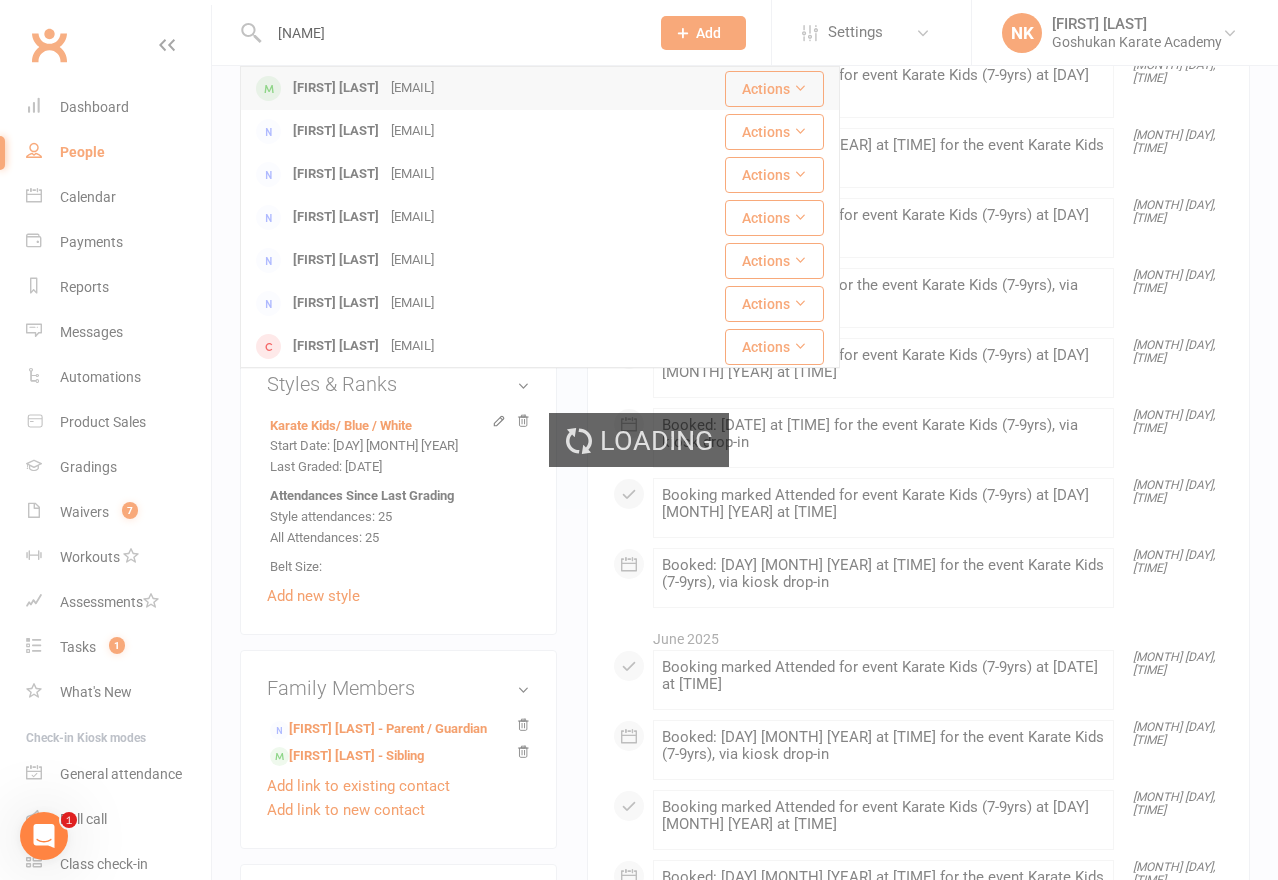 type 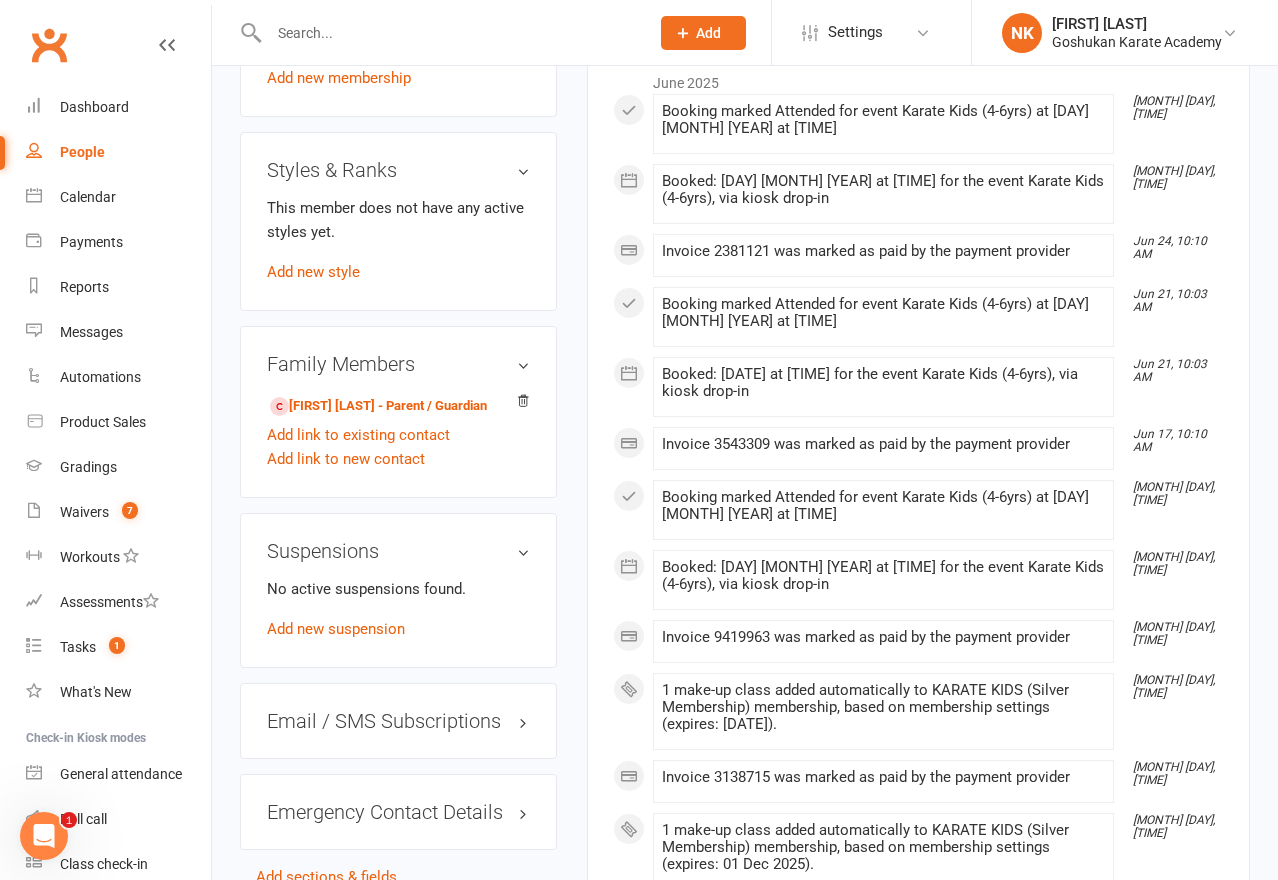 scroll, scrollTop: 0, scrollLeft: 0, axis: both 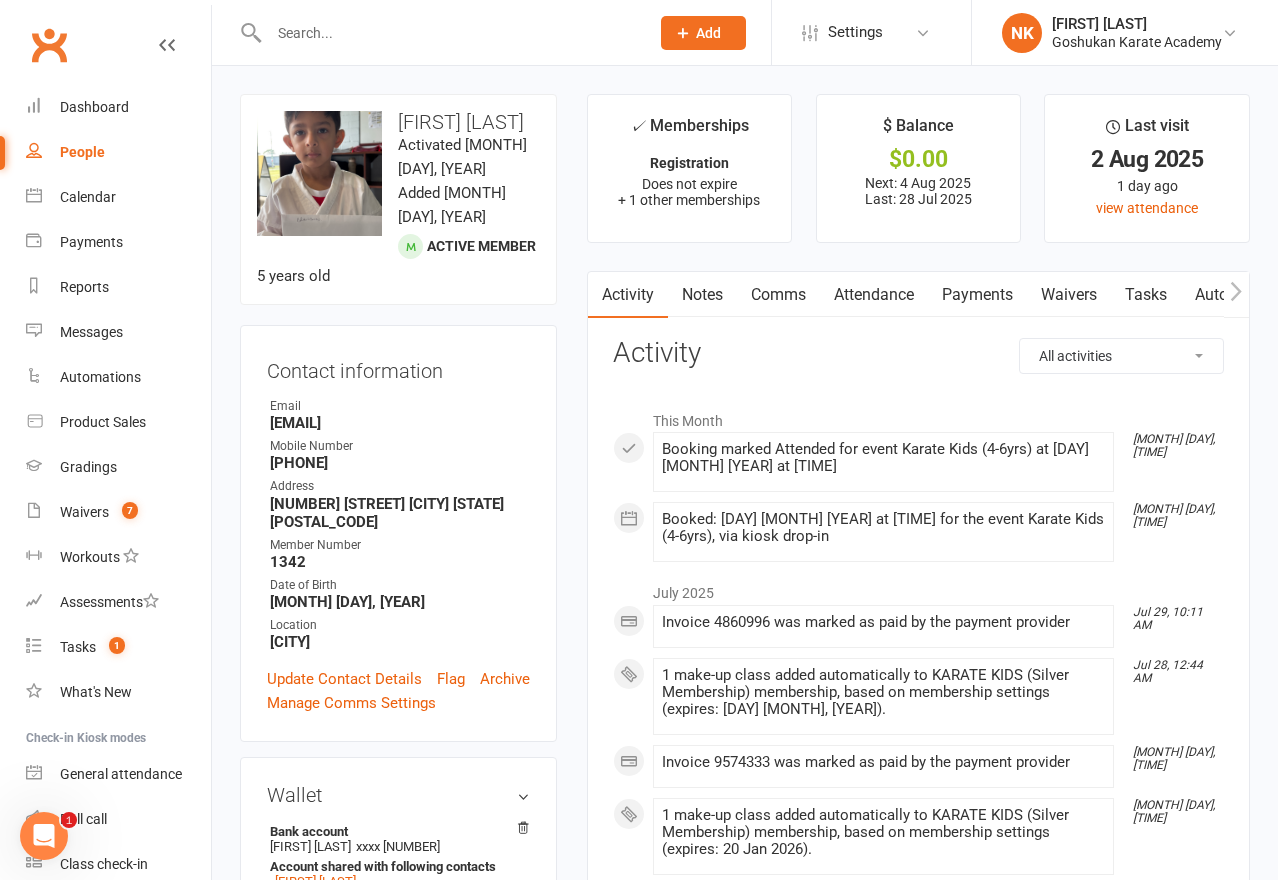click on "Attendance" at bounding box center [874, 295] 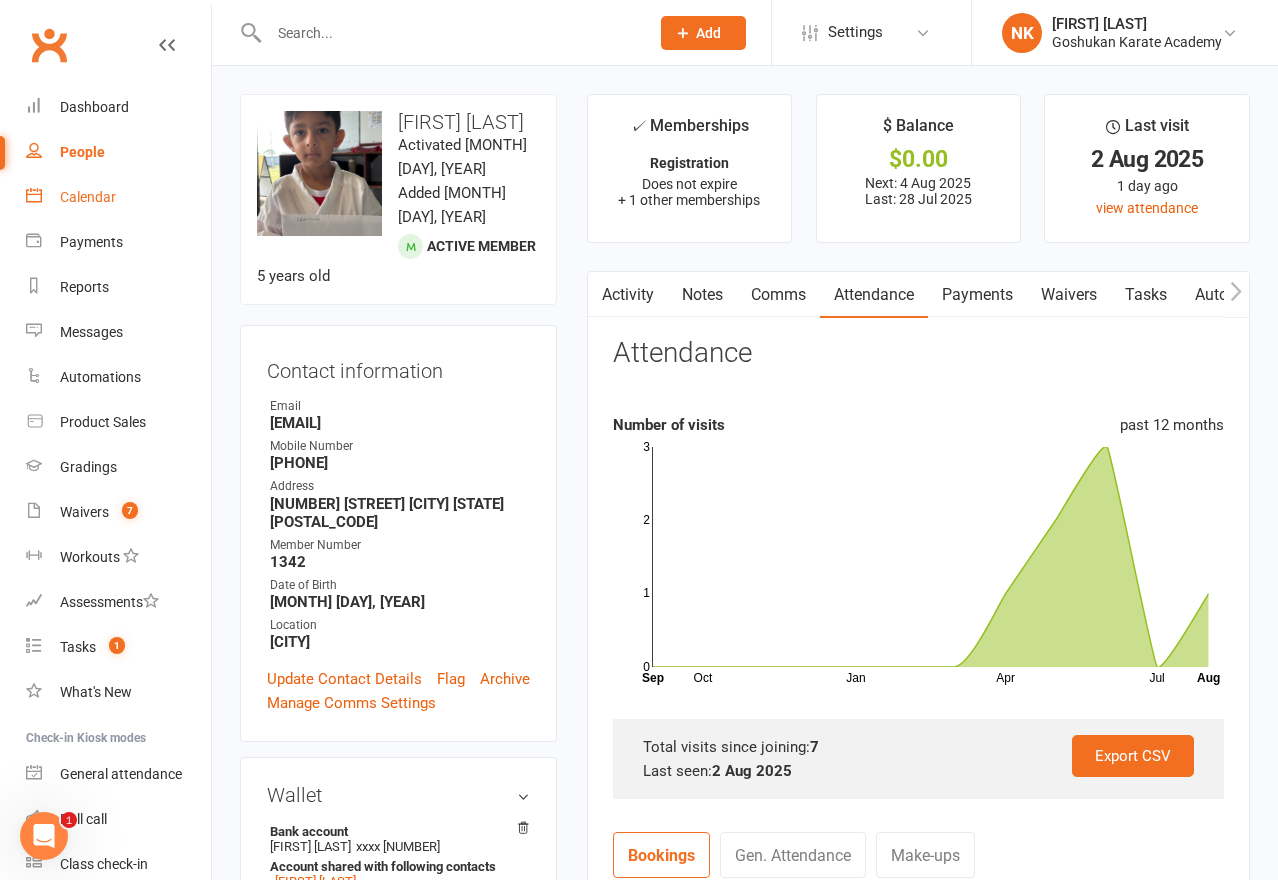 click on "Calendar" at bounding box center [88, 197] 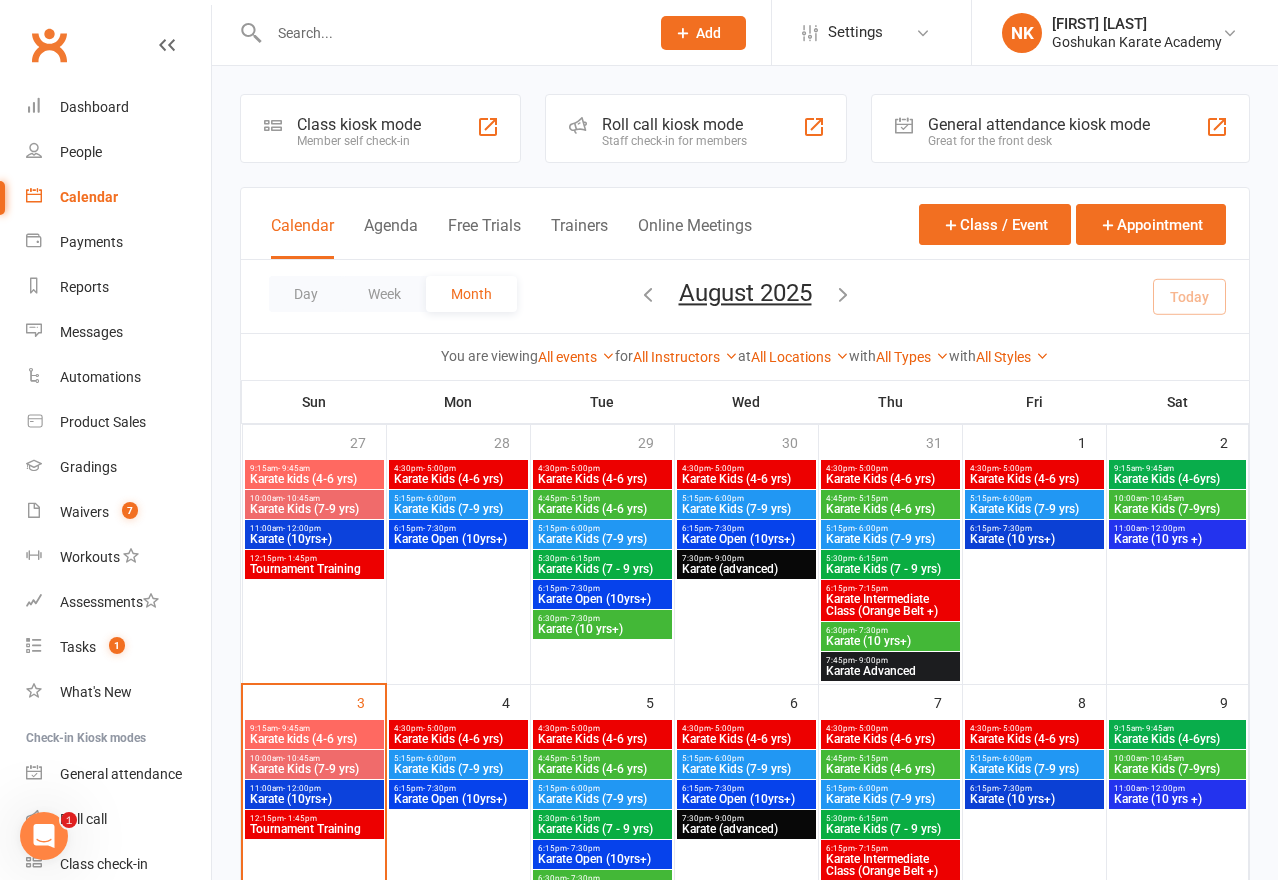 click on "Staff check-in for members" at bounding box center [674, 141] 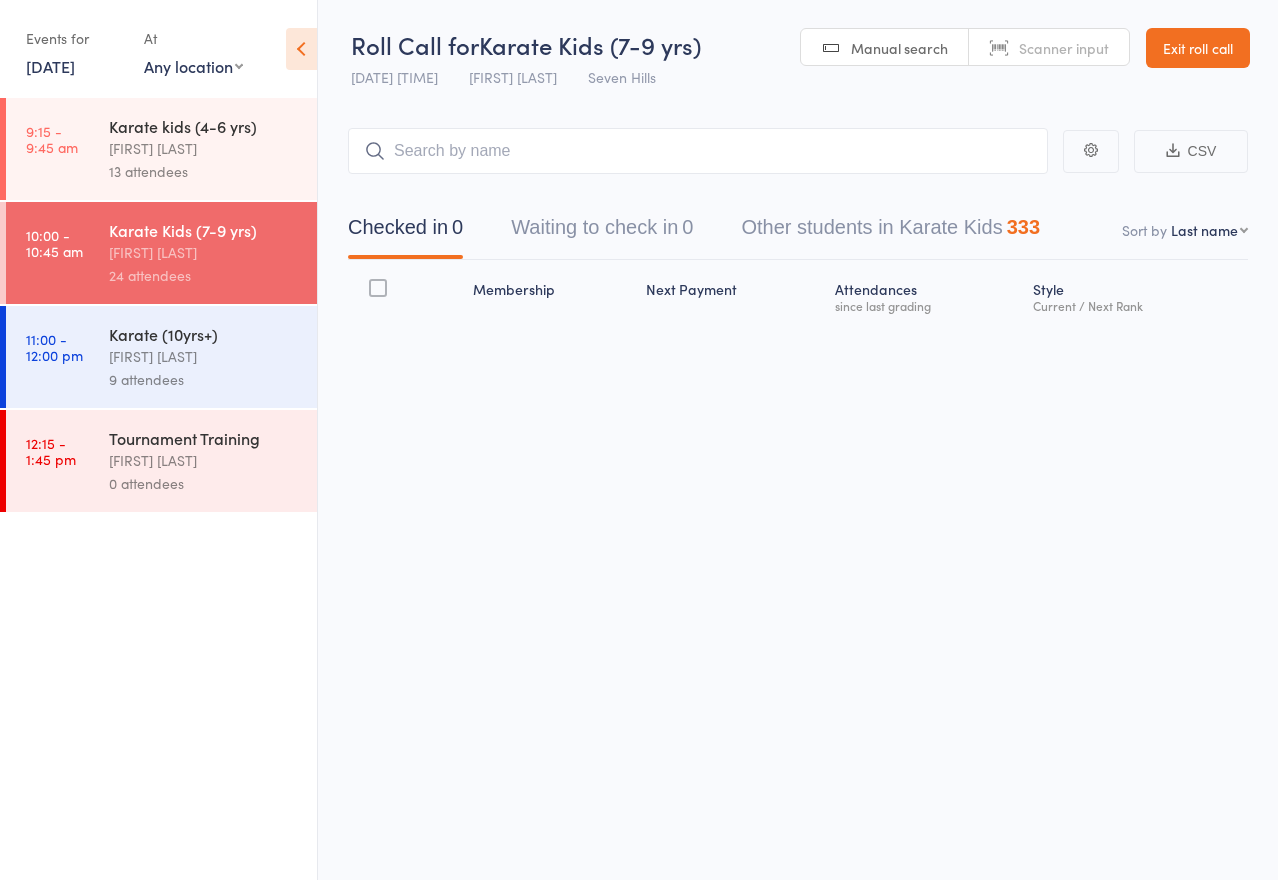 scroll, scrollTop: 0, scrollLeft: 0, axis: both 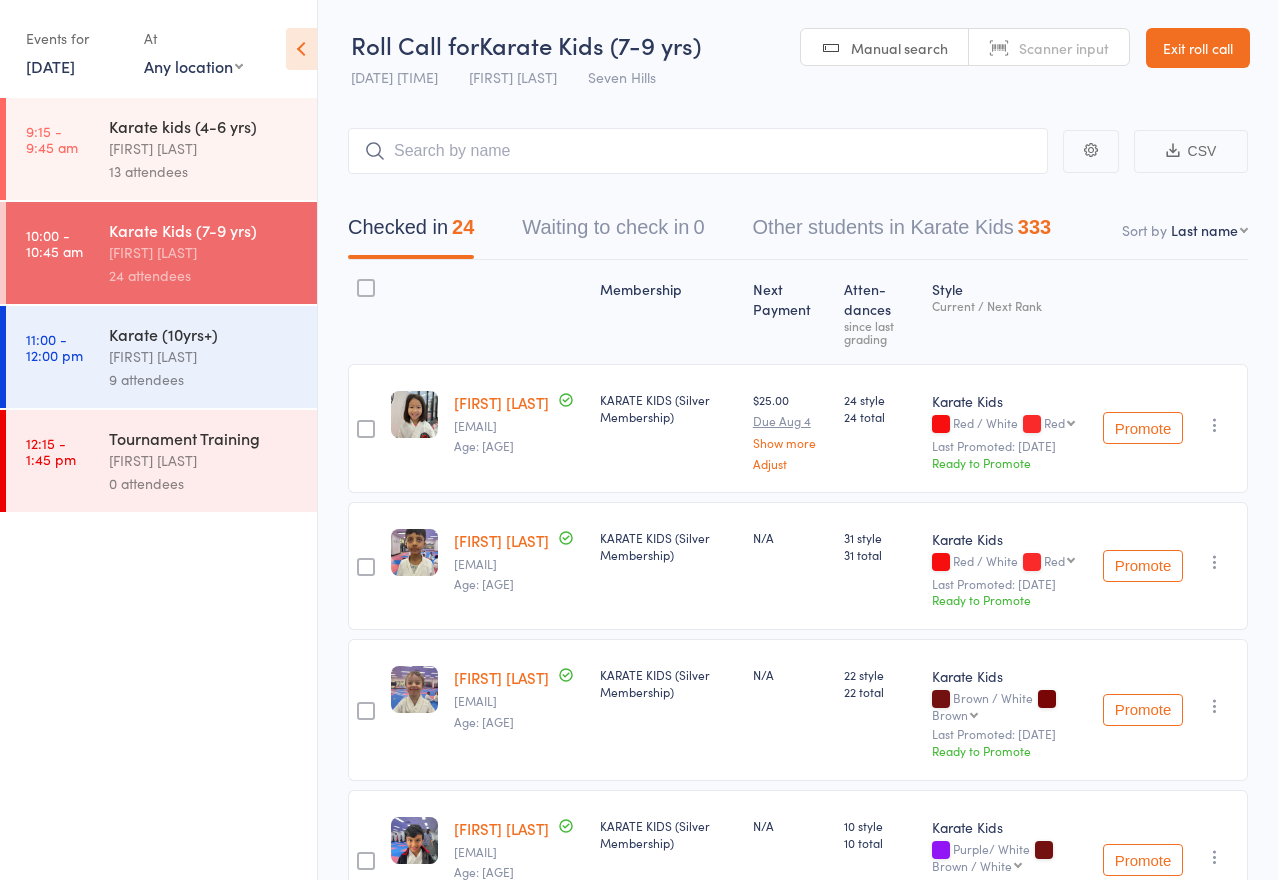 click on "CSV
Checked in  24 Waiting to check in  0 Other students in Karate Kids  333
Sort by   Last name First name Last name Birthday today? Behind on payments? Check in time Next payment date Next payment amount Membership name Membership expires Ready to grade Style and Rank Style attendance count All attendance count Last Promoted Membership Next Payment Atten­dances since last grading Style Current / Next Rank edit [FIRST] [LAST]    [EMAIL] Age: [AGE] KARATE KIDS (Silver Membership) $25.00 Due Aug 4  Show more Adjust 24 style 24 total Karate Kids Red / White  Red  Red Purple/ White Brown / White Brown Last Promoted: [DATE] Ready to Promote Promote Undo check-in Promote Send message Add Note Add Task Add Flag Remove Mark absent
edit [FIRST] [LAST]    [EMAIL] Age: [AGE] KARATE KIDS (Silver Membership) N/A 31 style 31 total Karate Kids Red / White  Red  Red Purple/ White Brown / White Brown Last Promoted: [DATE] Ready to Promote Promote Undo check-in" at bounding box center [798, 2018] 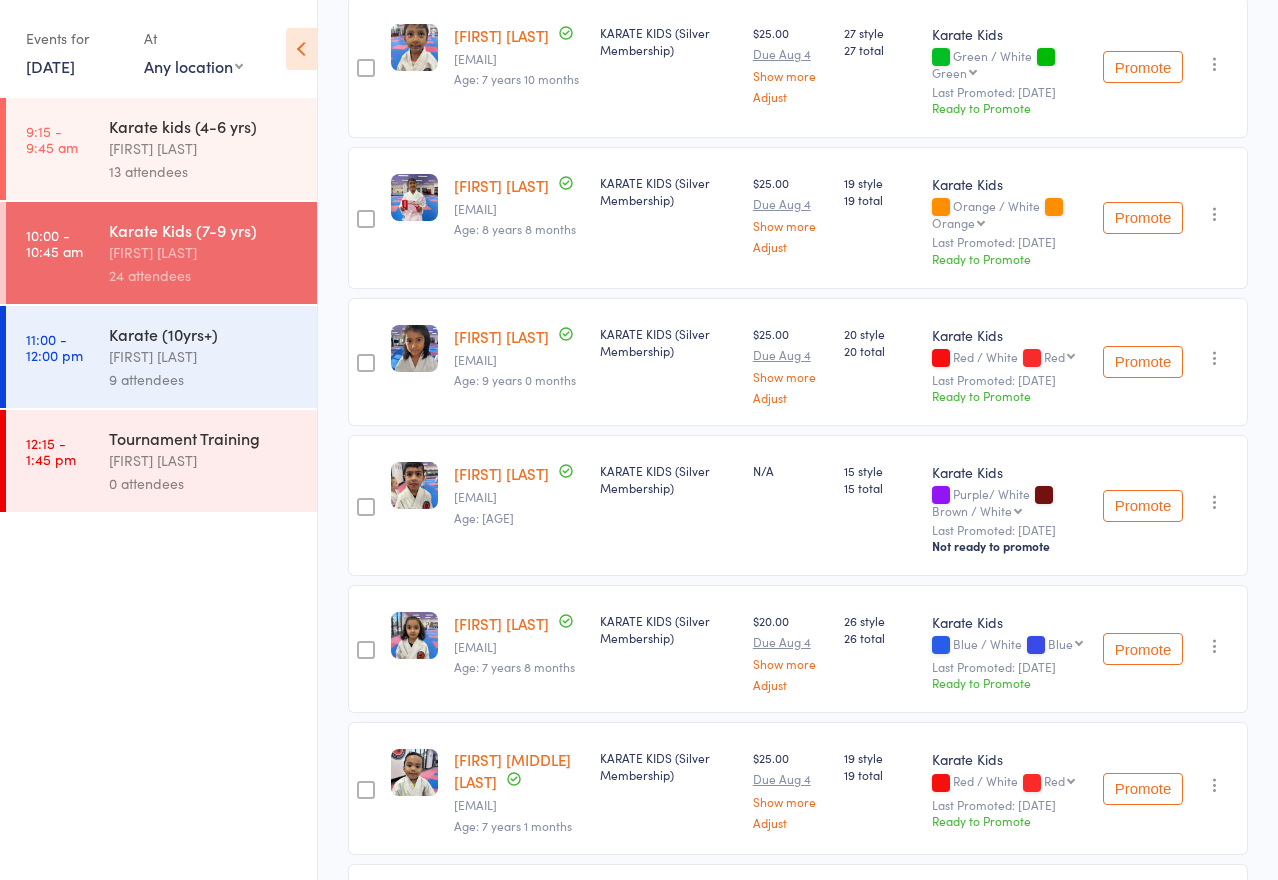 scroll, scrollTop: 2546, scrollLeft: 0, axis: vertical 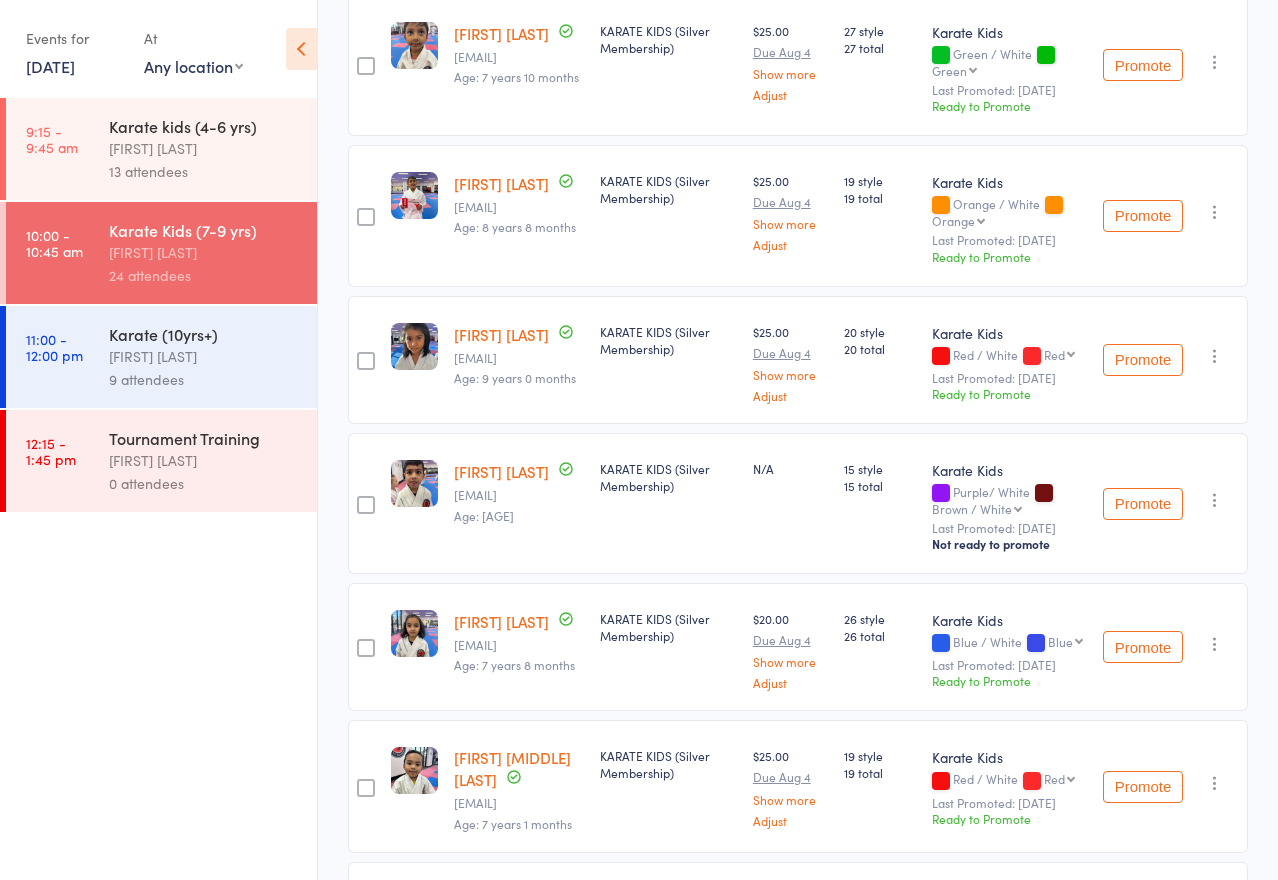 click on "KARATE KIDS (Silver Membership)" at bounding box center (668, 66) 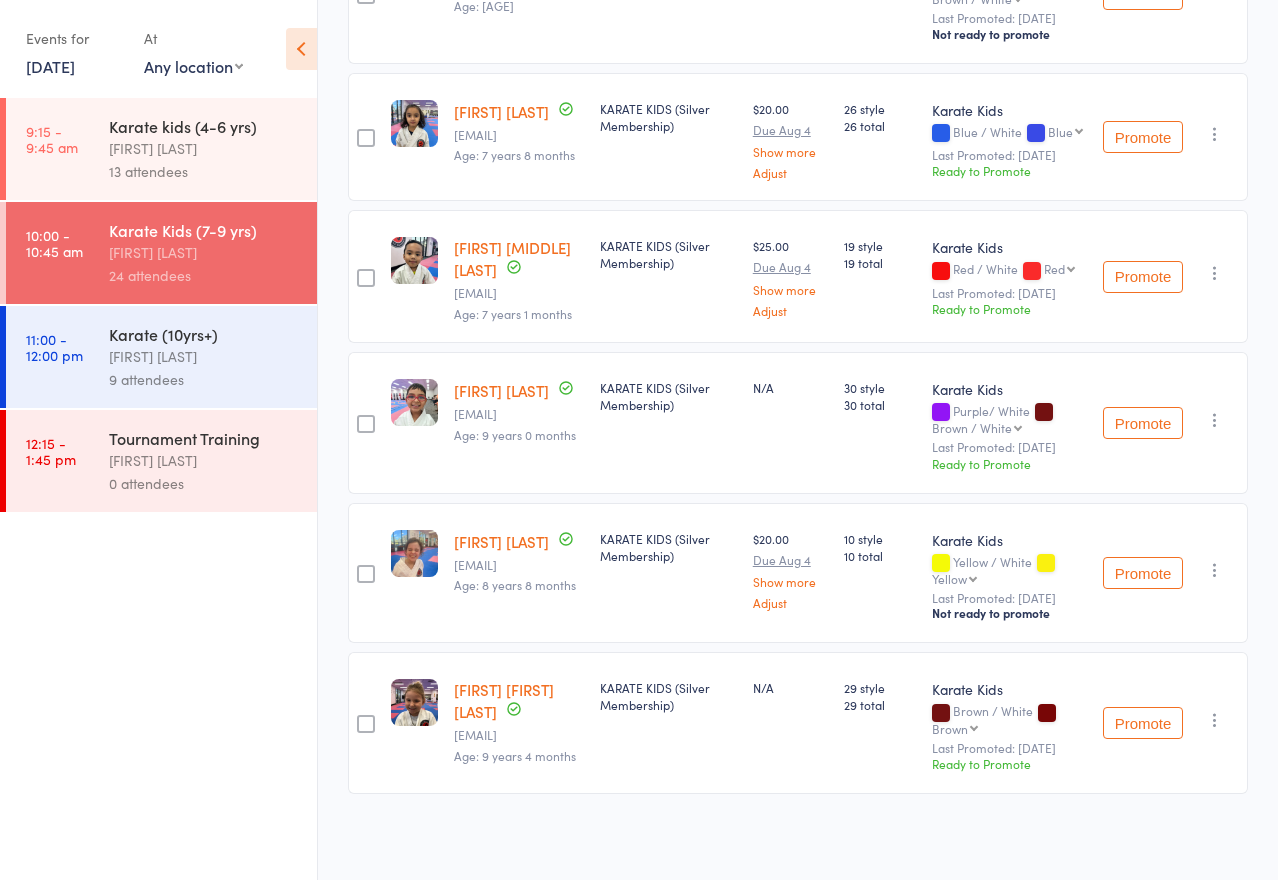scroll, scrollTop: 3057, scrollLeft: 0, axis: vertical 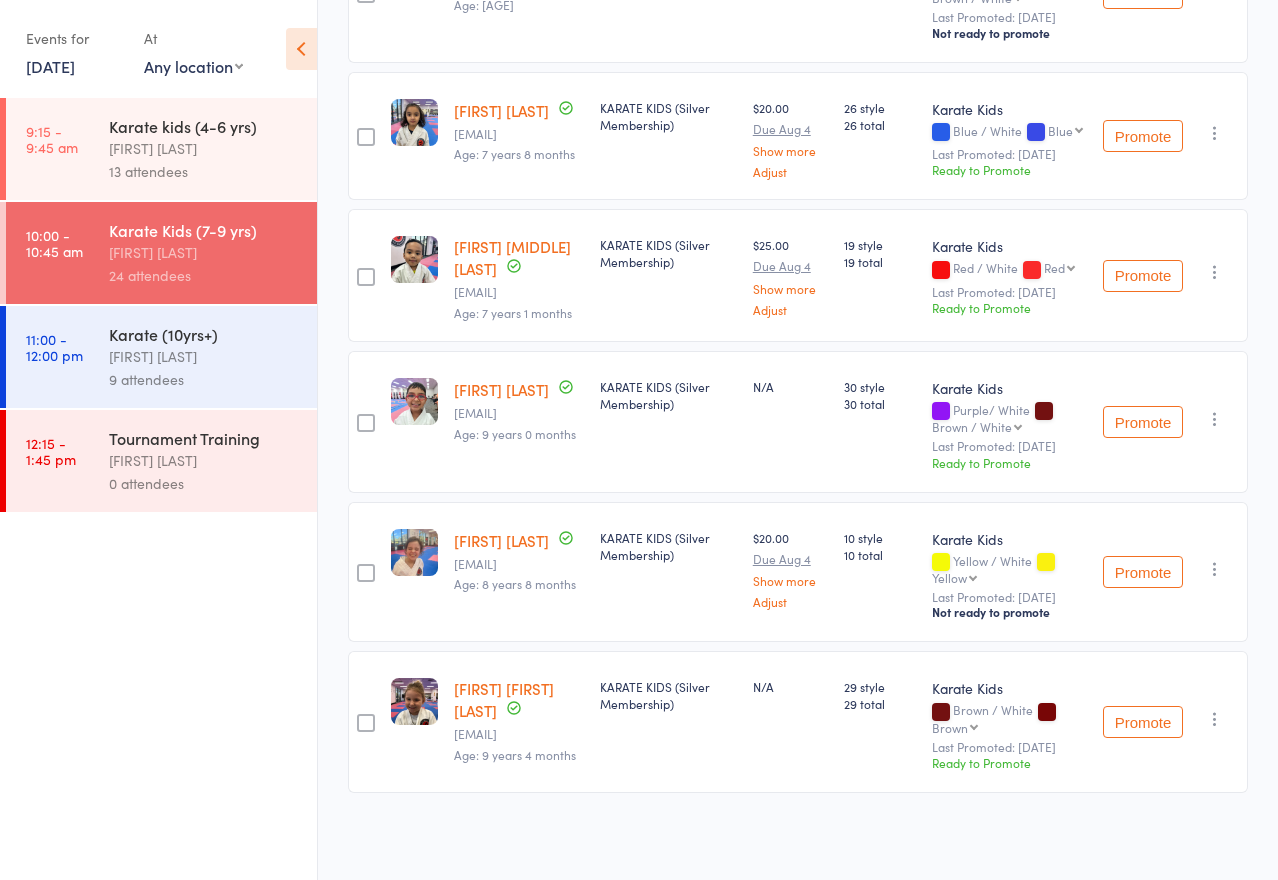 click on "KARATE KIDS (Silver Membership)" at bounding box center [668, 136] 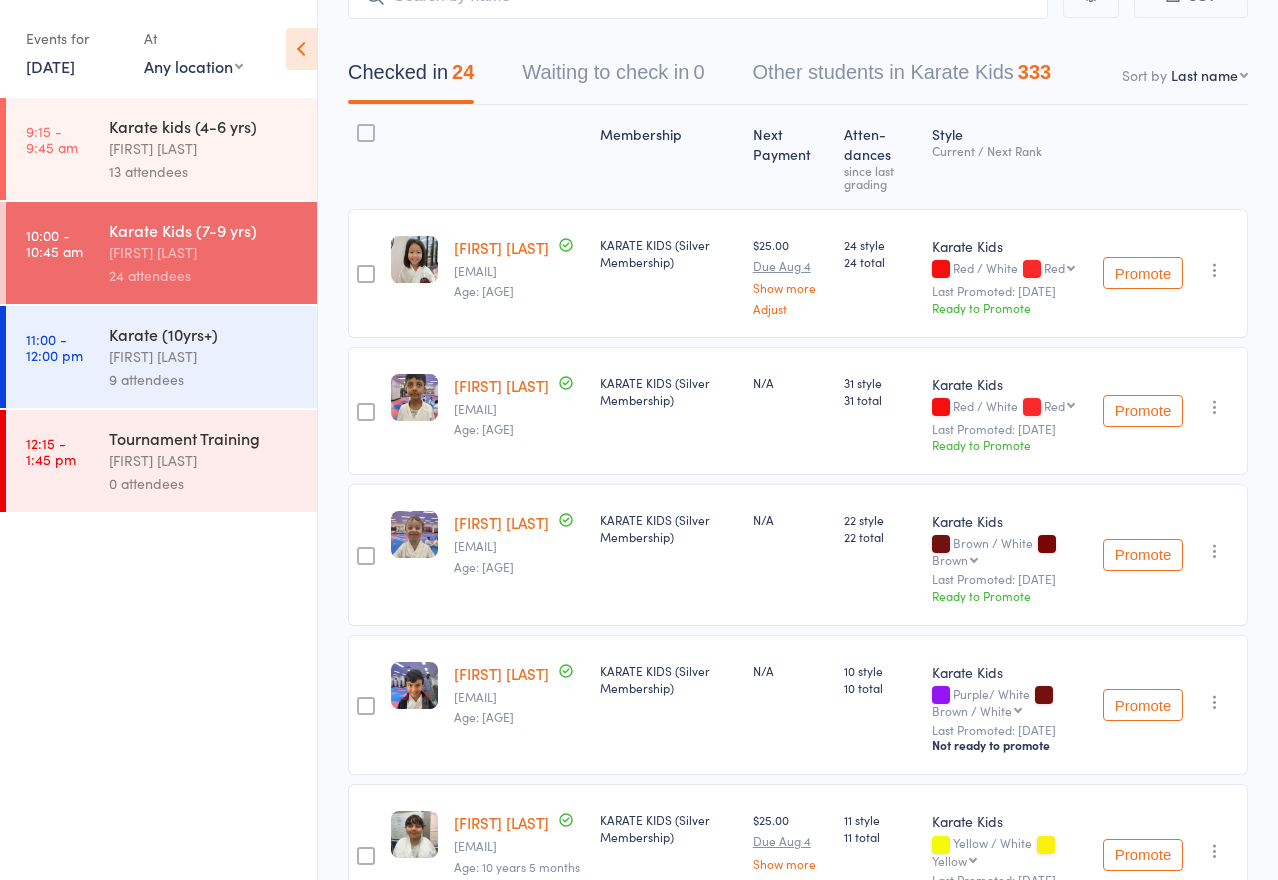 scroll, scrollTop: 0, scrollLeft: 0, axis: both 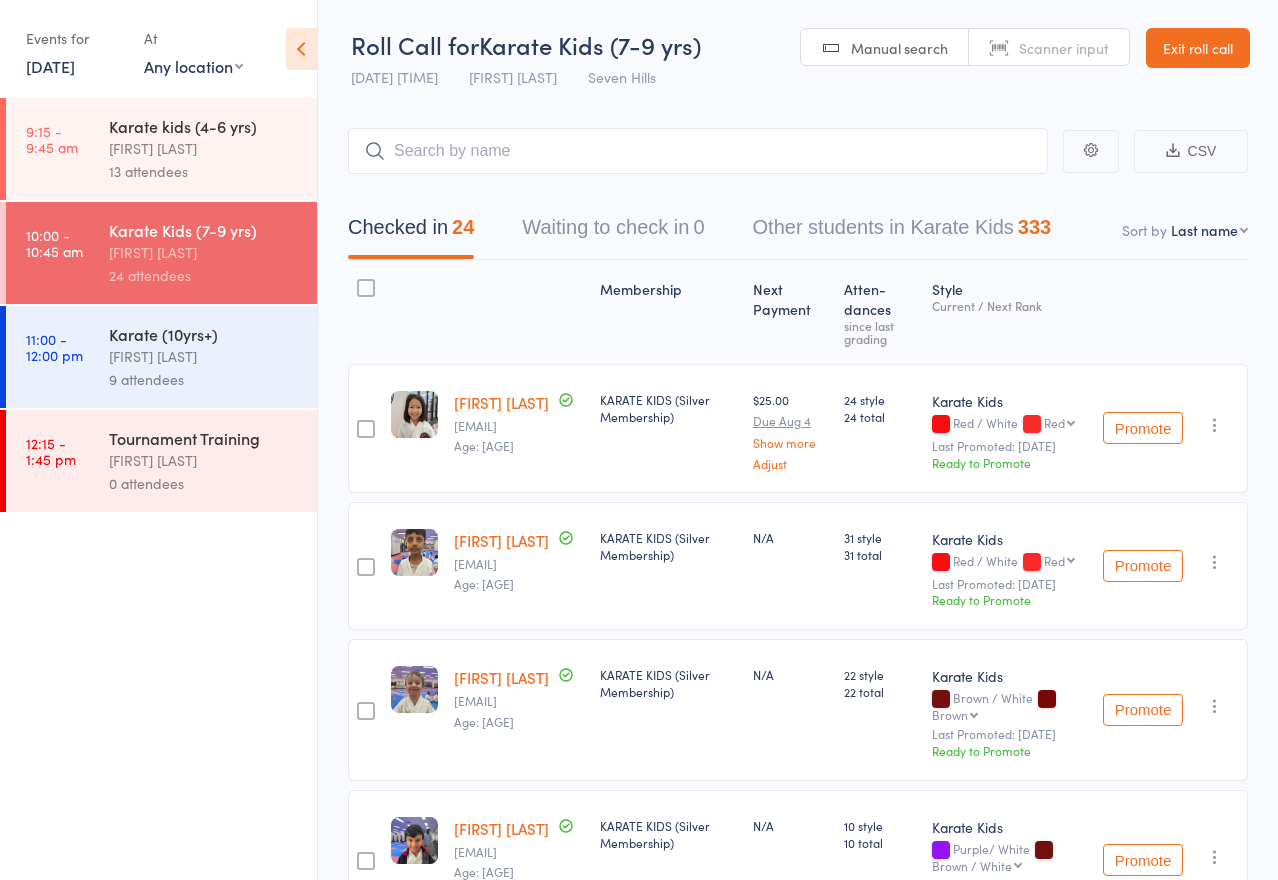 click on "Exit roll call" at bounding box center [1198, 48] 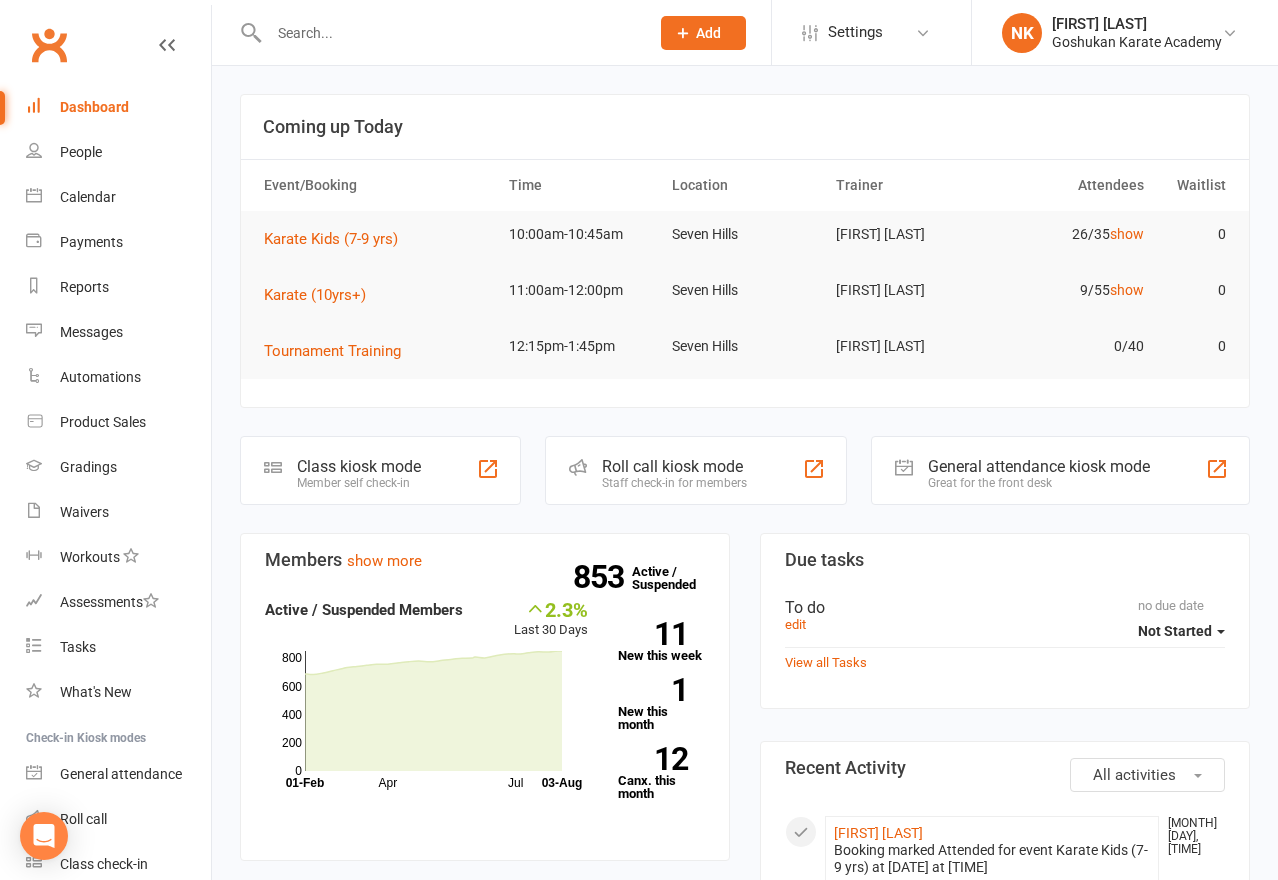 scroll, scrollTop: 0, scrollLeft: 0, axis: both 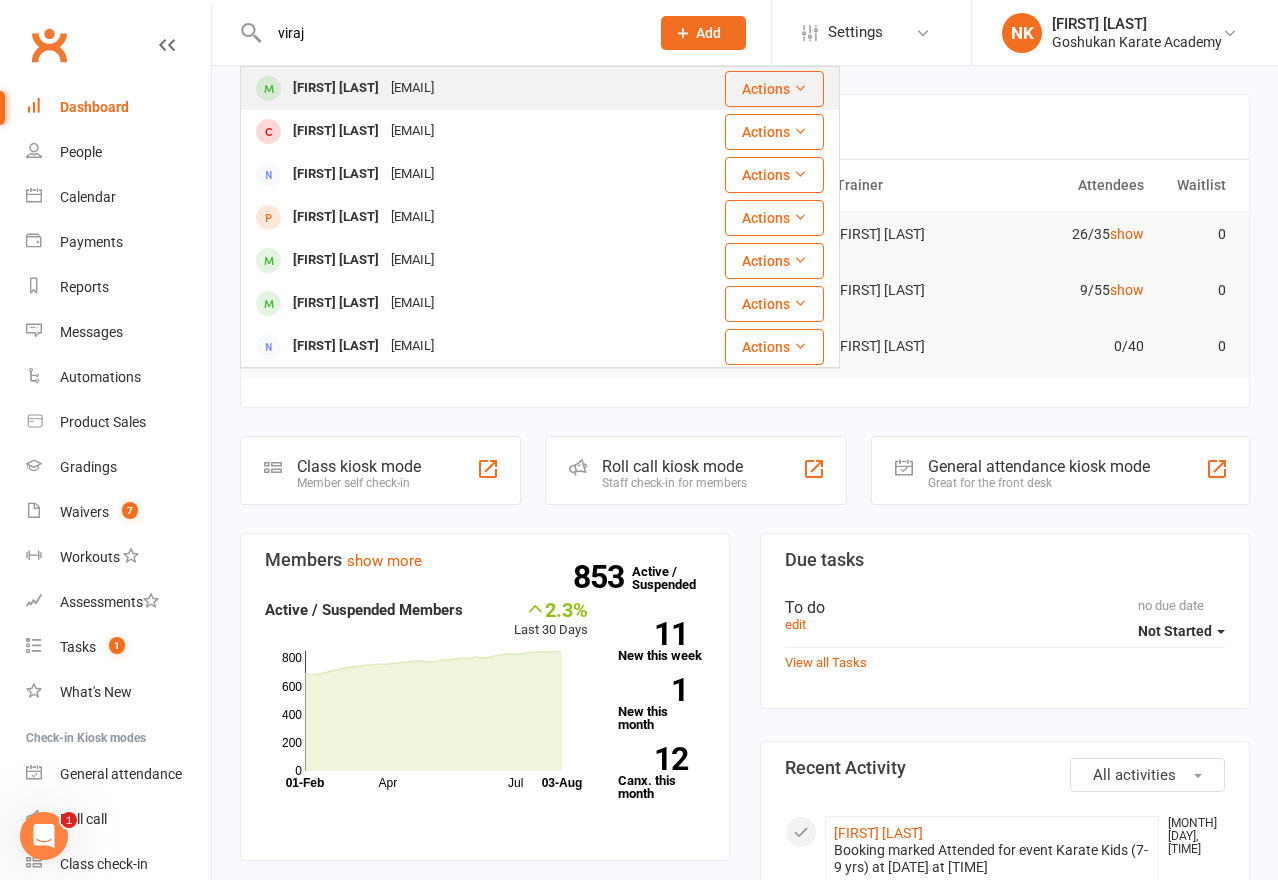 type on "viraj" 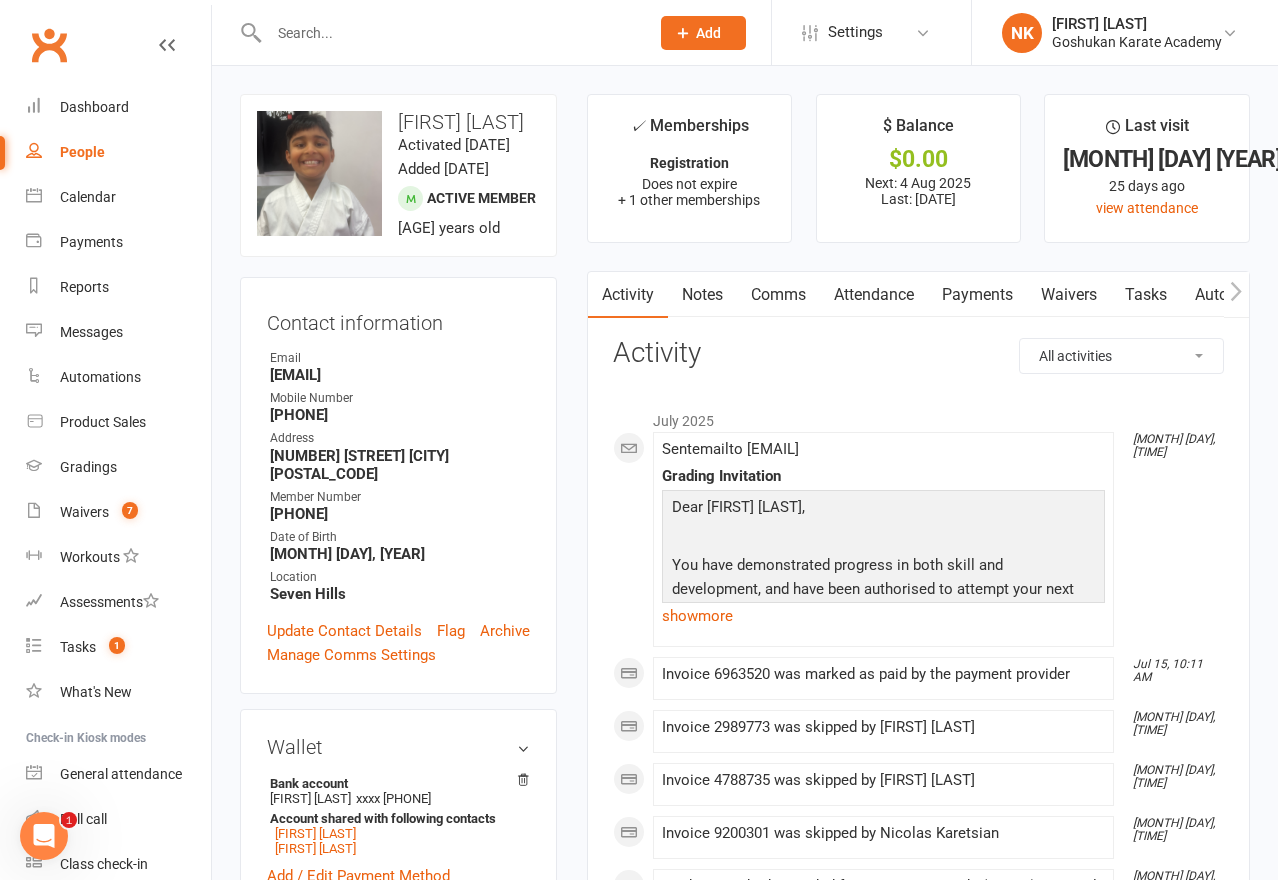 click on "Payments" at bounding box center (977, 295) 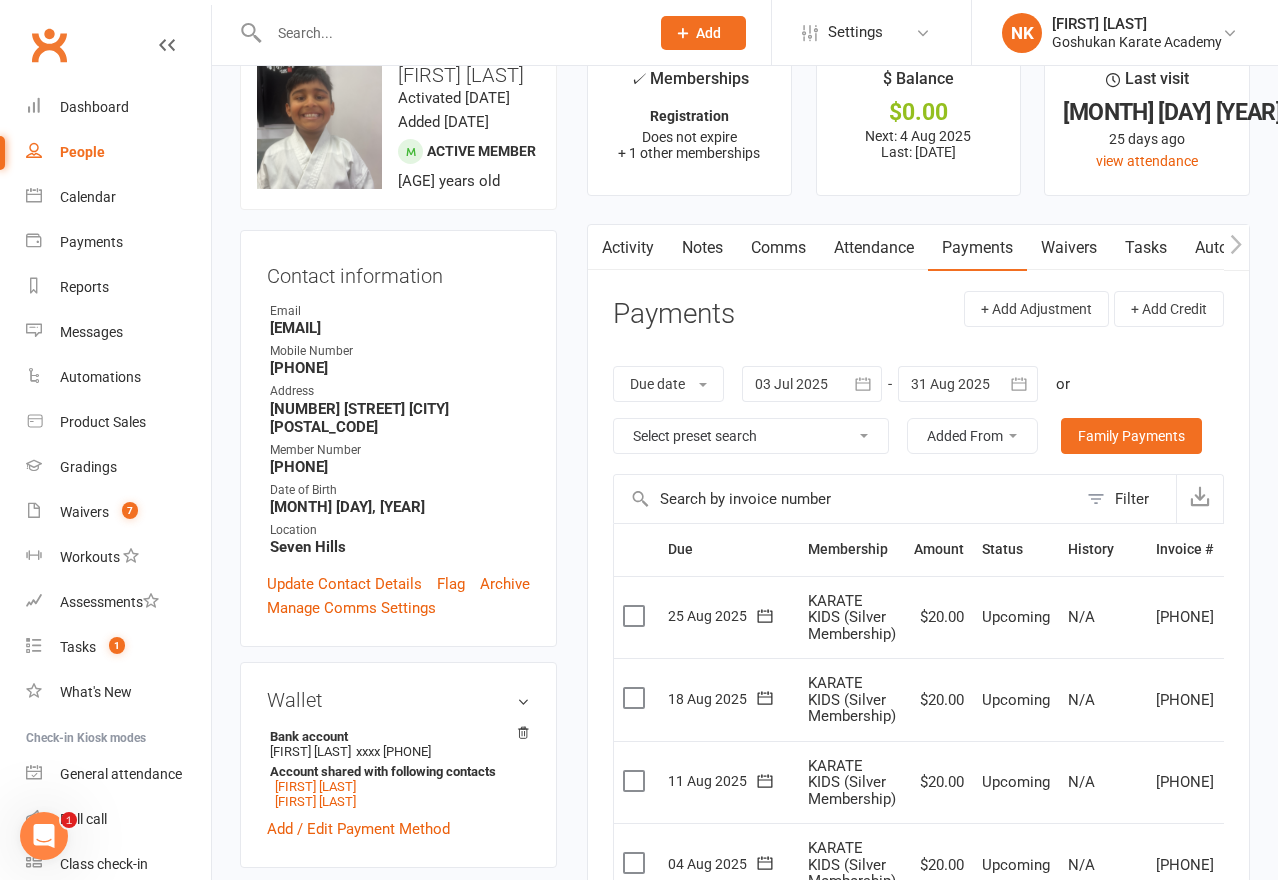 scroll, scrollTop: 0, scrollLeft: 0, axis: both 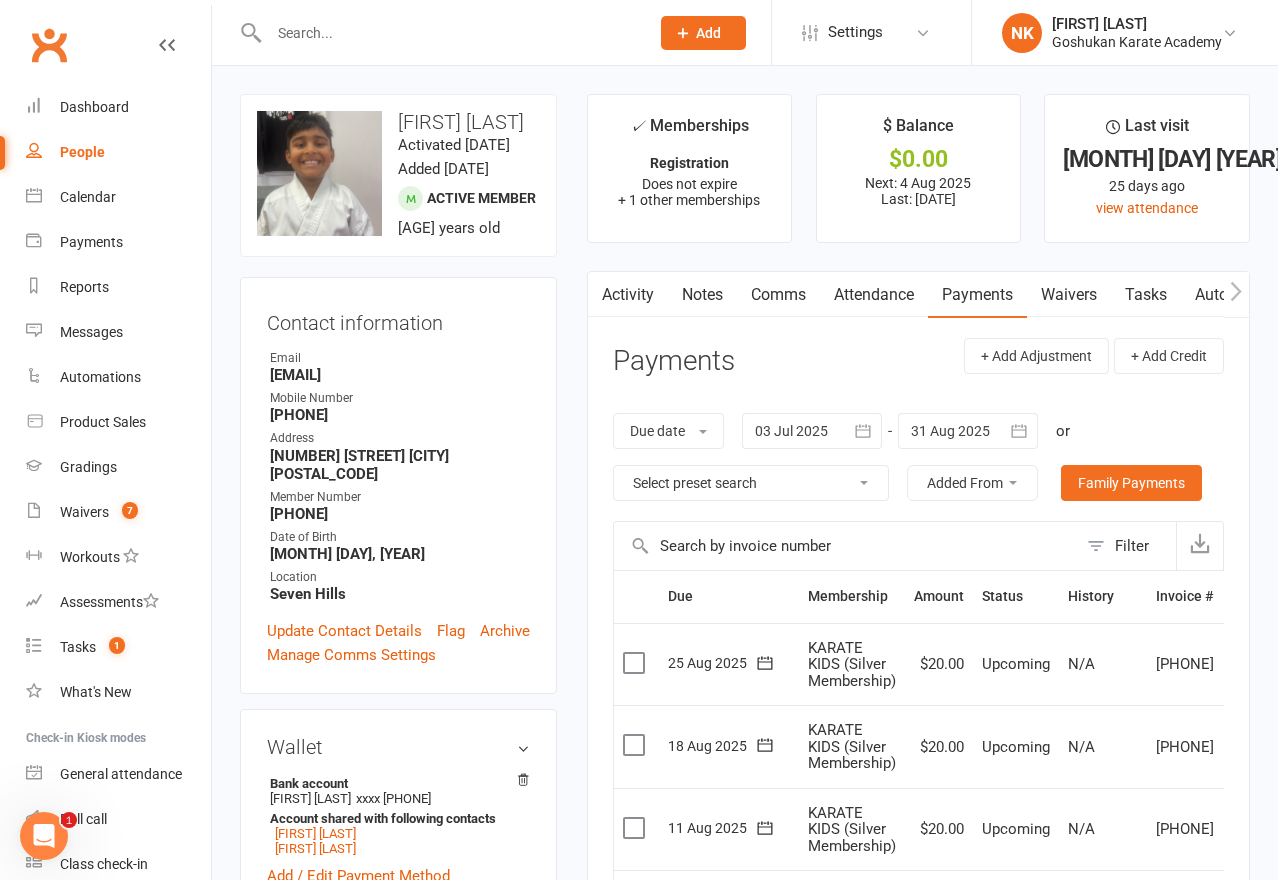click at bounding box center (449, 33) 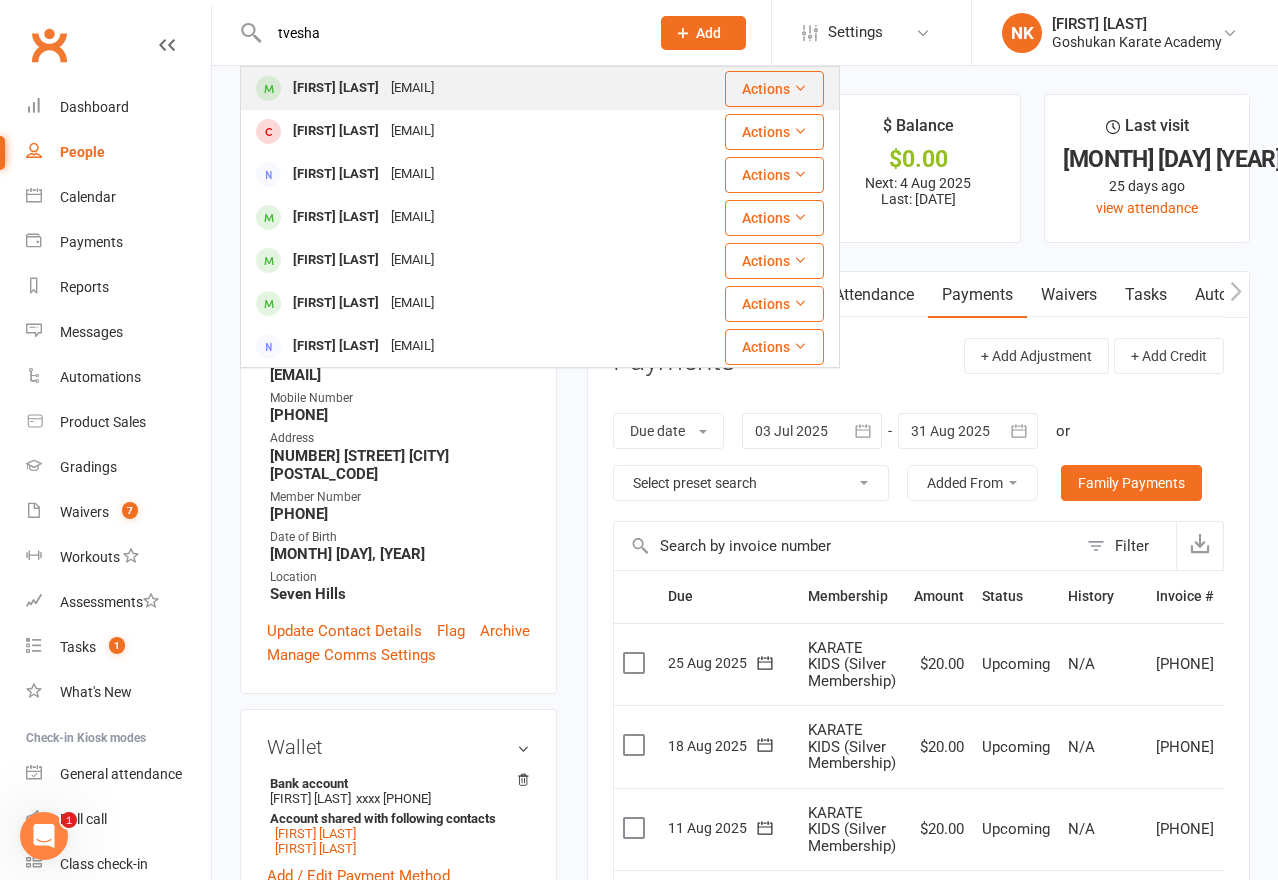 type on "tvesha" 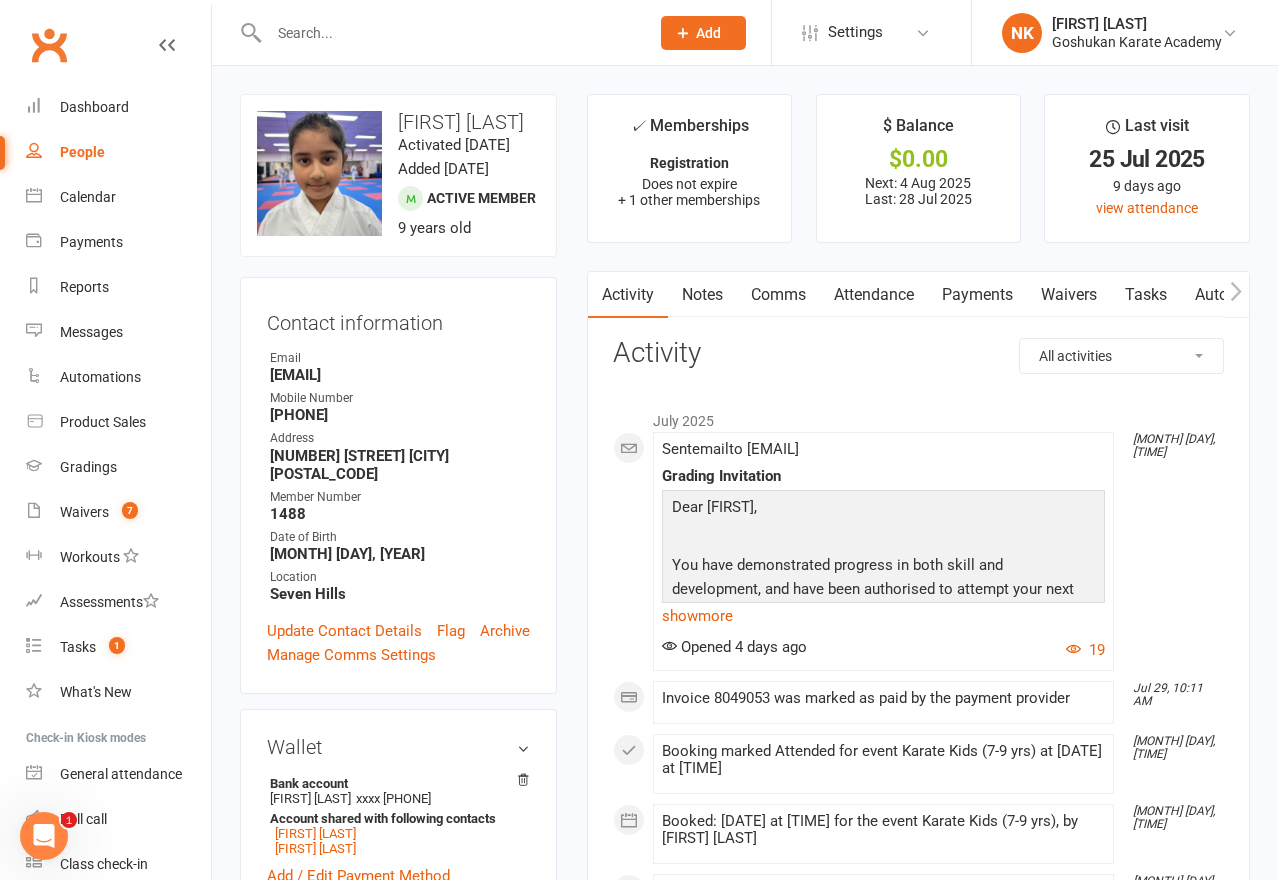 click on "Clubworx" at bounding box center (49, 45) 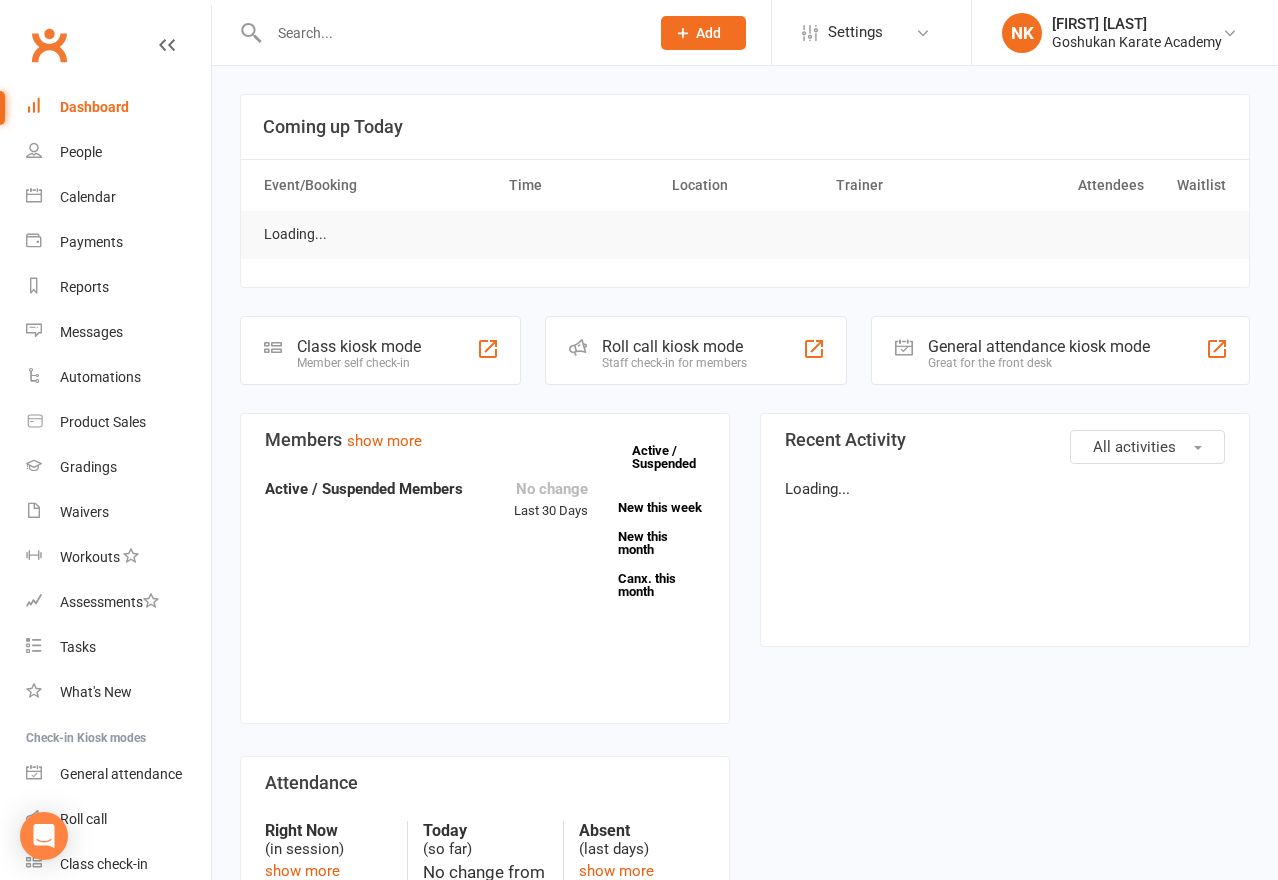 scroll, scrollTop: 0, scrollLeft: 0, axis: both 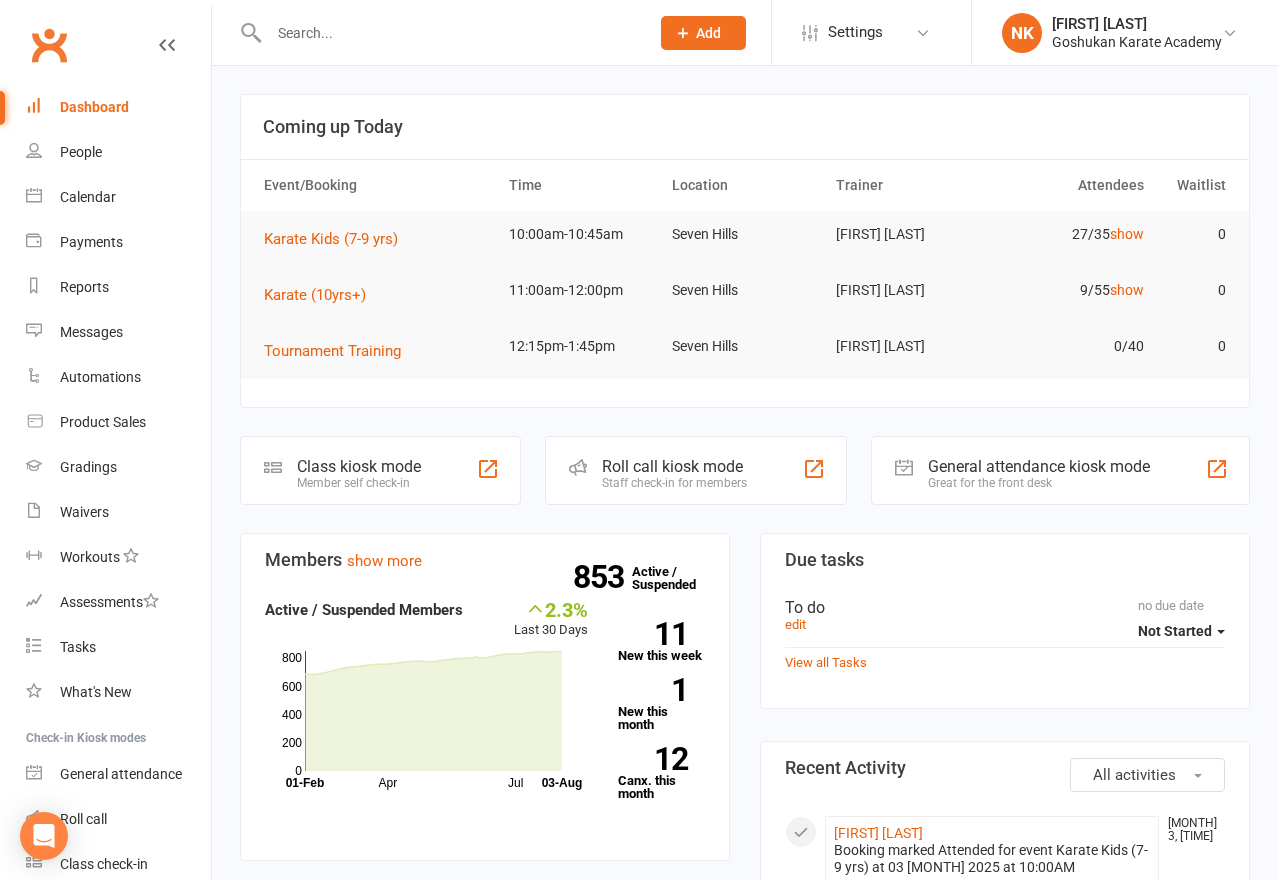 click on "Coming up Today Event/Booking Time Location Trainer Attendees Waitlist Karate Kids (7-9 yrs)  10:00am-10:45am Seven Hills Nicolas Karetsian 27/35  show 0  Karate (10yrs+)  11:00am-12:00pm Seven Hills Stacey Karetsian 9/55  show 0  Tournament Training  12:15pm-1:45pm Seven Hills Stacey Karetsian 0/40  0
Class kiosk mode Member self check-in Roll call kiosk mode Staff check-in for members General attendance kiosk mode Great for the front desk Kiosk modes:  General attendance  General attendance Class Roll call
Members  show more 2.3% Last 30 Days Active / Suspended Members Apr Jul Month 01-Feb 03-Aug  0 200 400 600 800 853 Active / Suspended 11 New this week 1 New this month 12 Canx. this month
Attendance 13 Right Now (in session) show more 13 Today (so far)  -59.4 %  from yesterday  show more 285 Absent (last 30 days) show more
Net Revenue  show more 0.3% Last month $56,203.00 paid or upcoming this month Oct Jan Apr Jul Month Aug Aug $0 $20,000 $40,000 $60,000 Monthly Recurring Revenue  show more $0" at bounding box center [745, 1345] 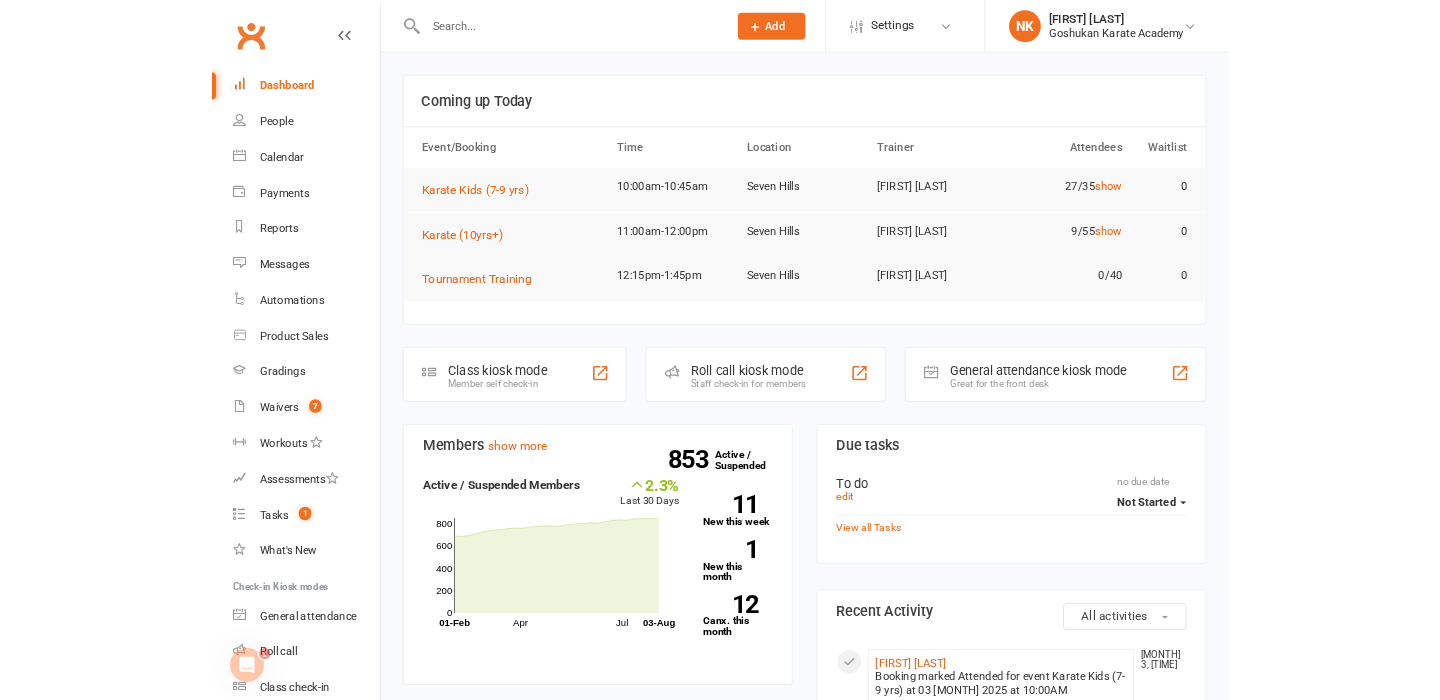 scroll, scrollTop: 0, scrollLeft: 0, axis: both 